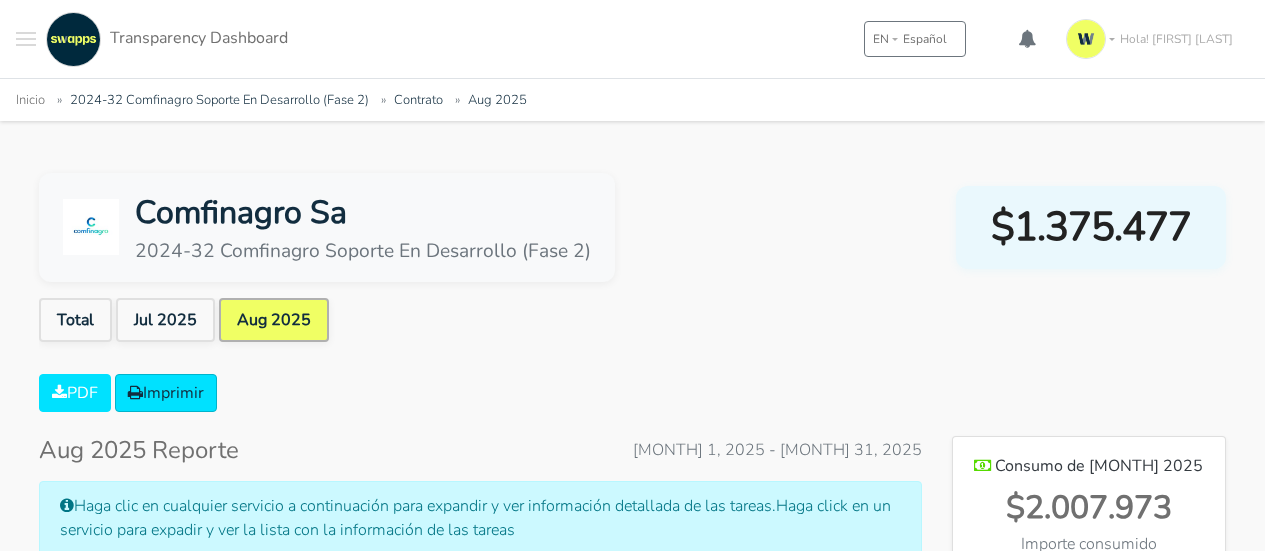 scroll, scrollTop: 400, scrollLeft: 0, axis: vertical 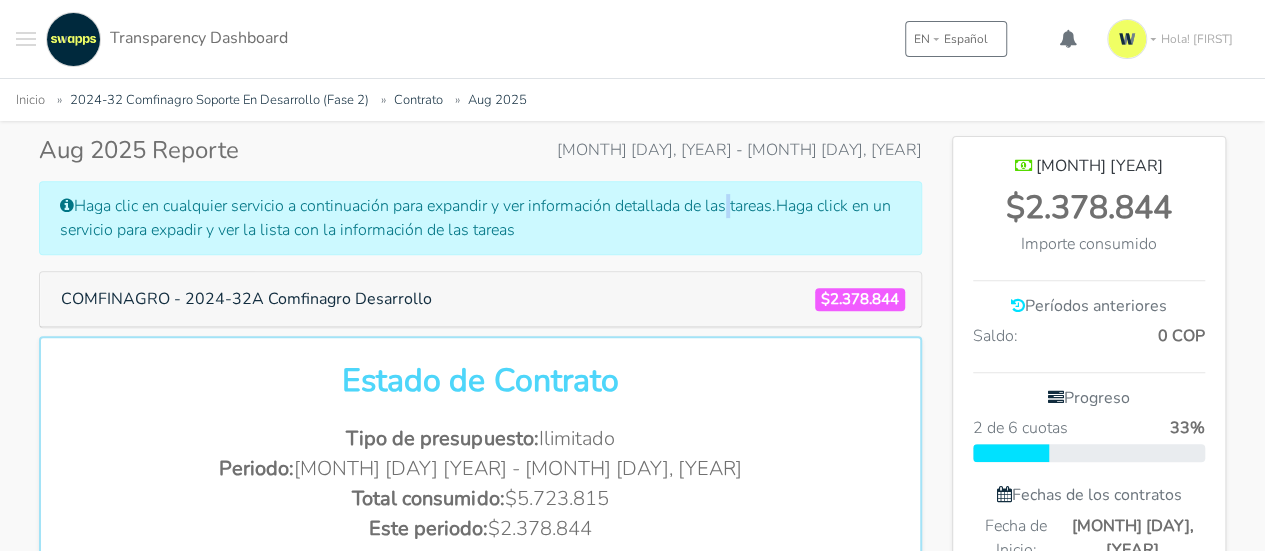 click on "Haga clic en cualquier servicio a continuación para expandir y ver información detallada de las tareas.Haga click en un servicio para expadir y ver la lista con la información de las tareas" at bounding box center [480, 218] 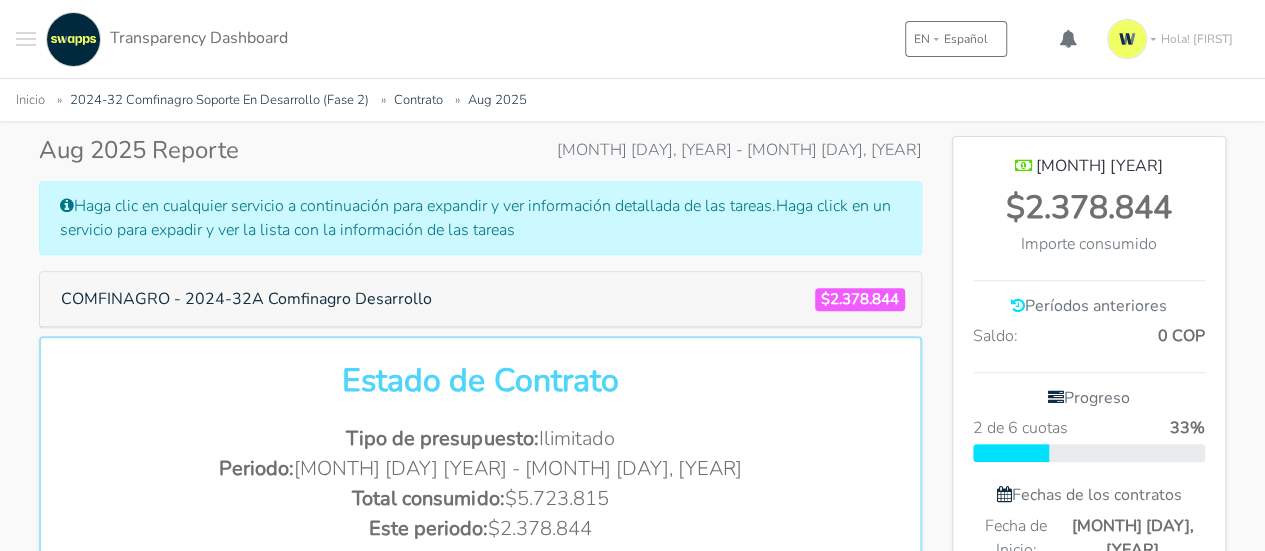 click on "COMFINAGRO - 2024-32A Comfinagro Desarrollo
$2.378.844" at bounding box center (480, 299) 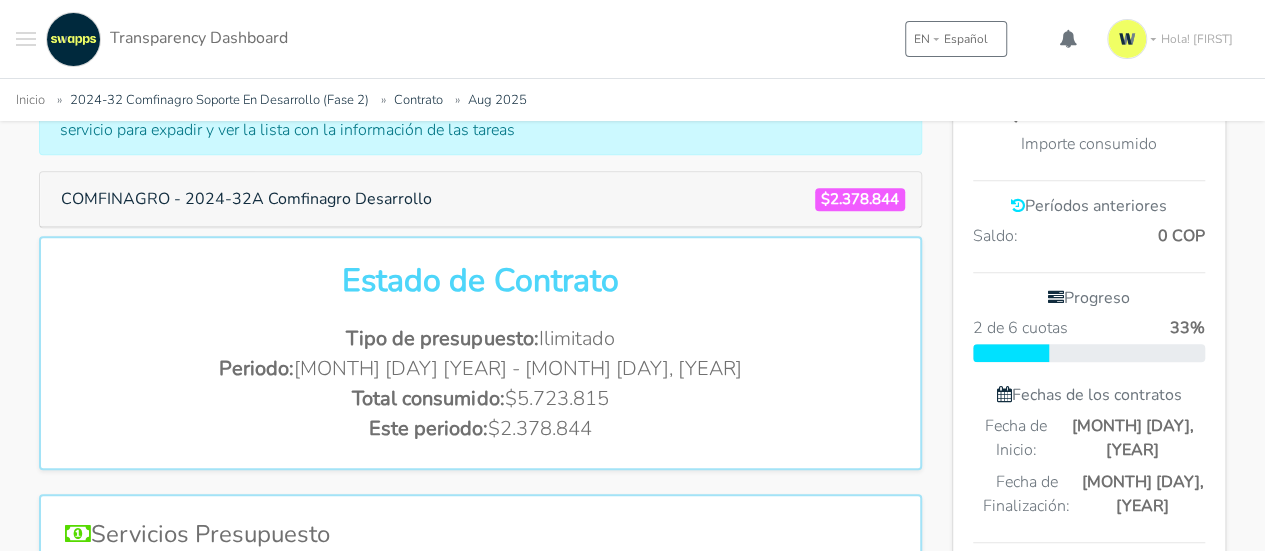 scroll, scrollTop: 400, scrollLeft: 0, axis: vertical 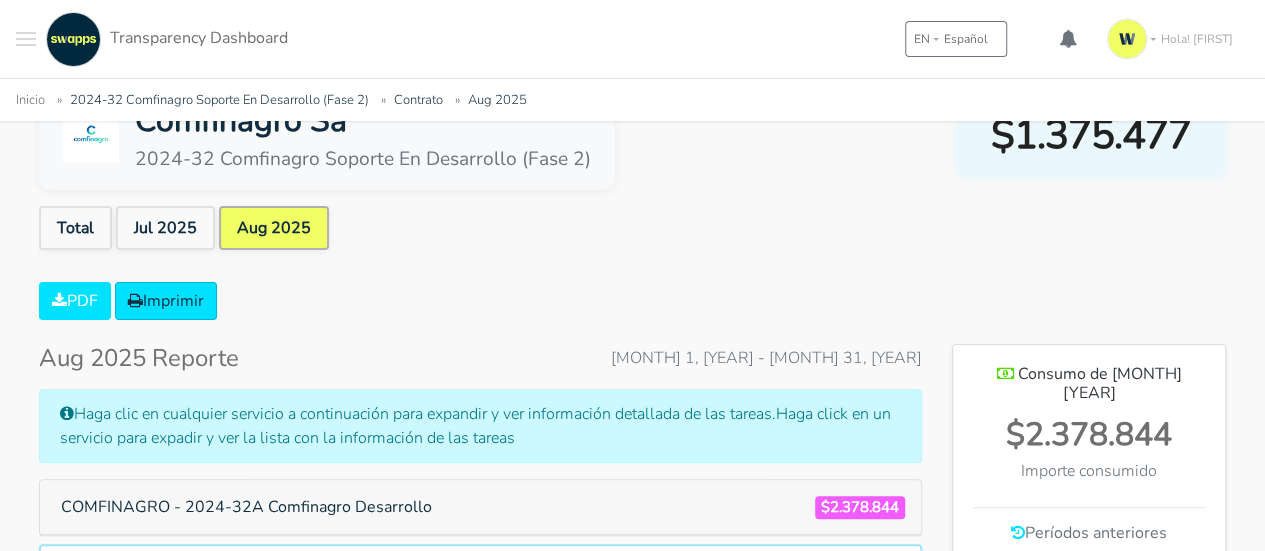 click on "Aug 2025" at bounding box center (274, 228) 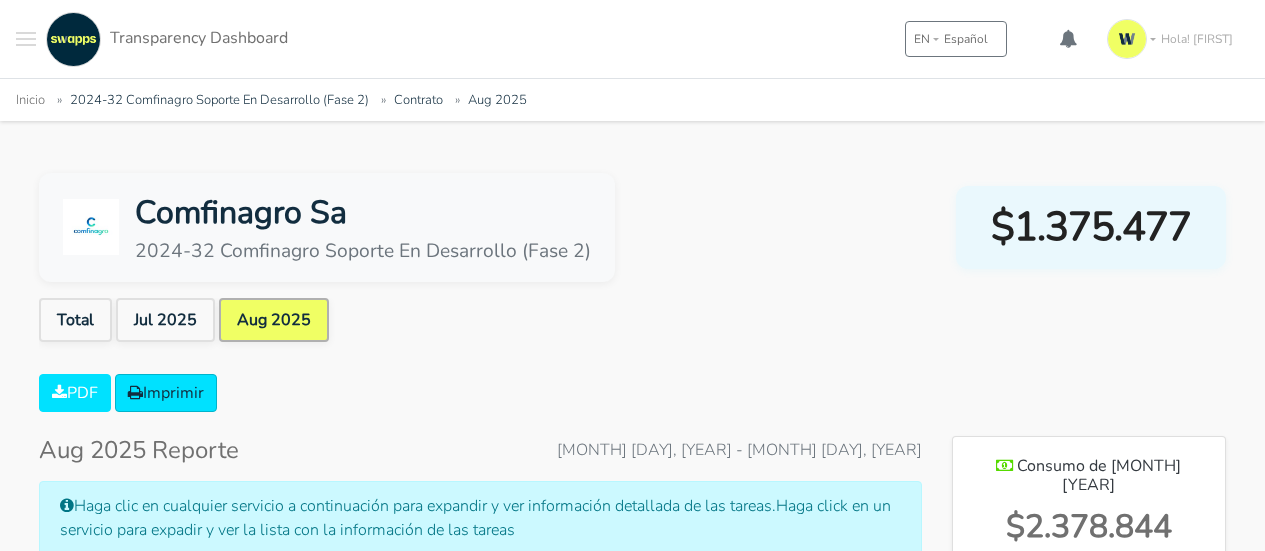 scroll, scrollTop: 0, scrollLeft: 0, axis: both 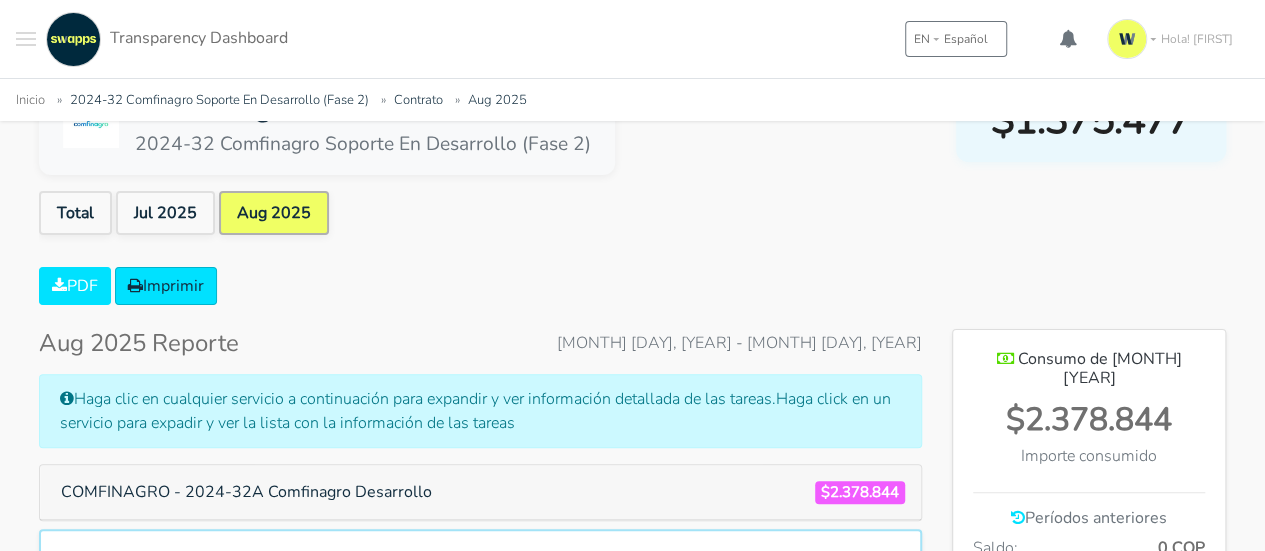 click on "Aug 2025" at bounding box center [274, 213] 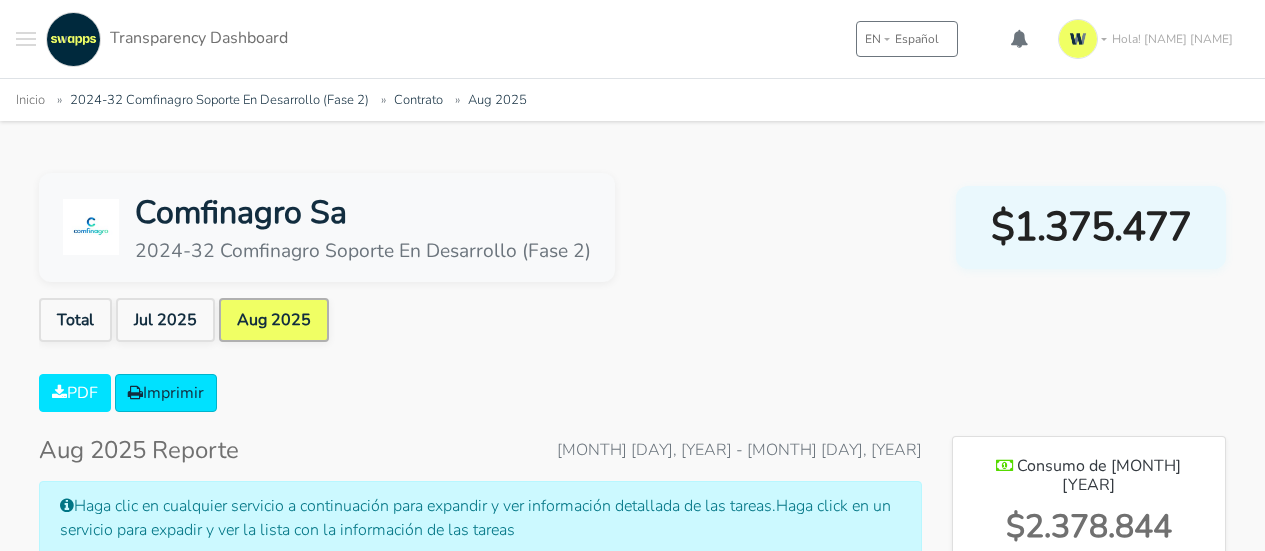 scroll, scrollTop: 0, scrollLeft: 0, axis: both 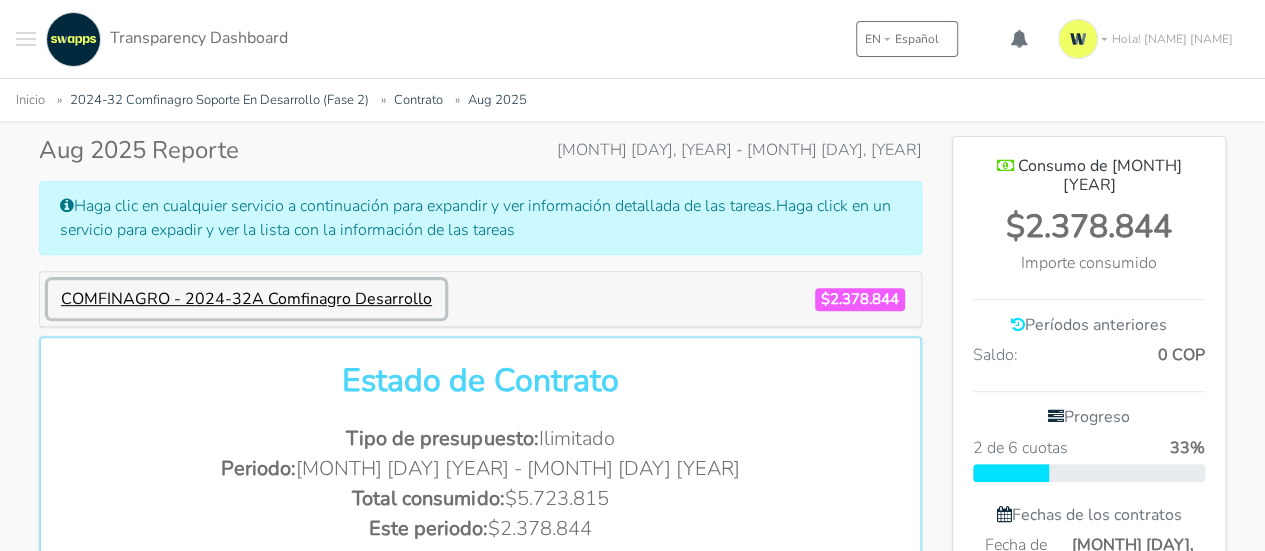 click on "COMFINAGRO - 2024-32A Comfinagro Desarrollo" at bounding box center [246, 299] 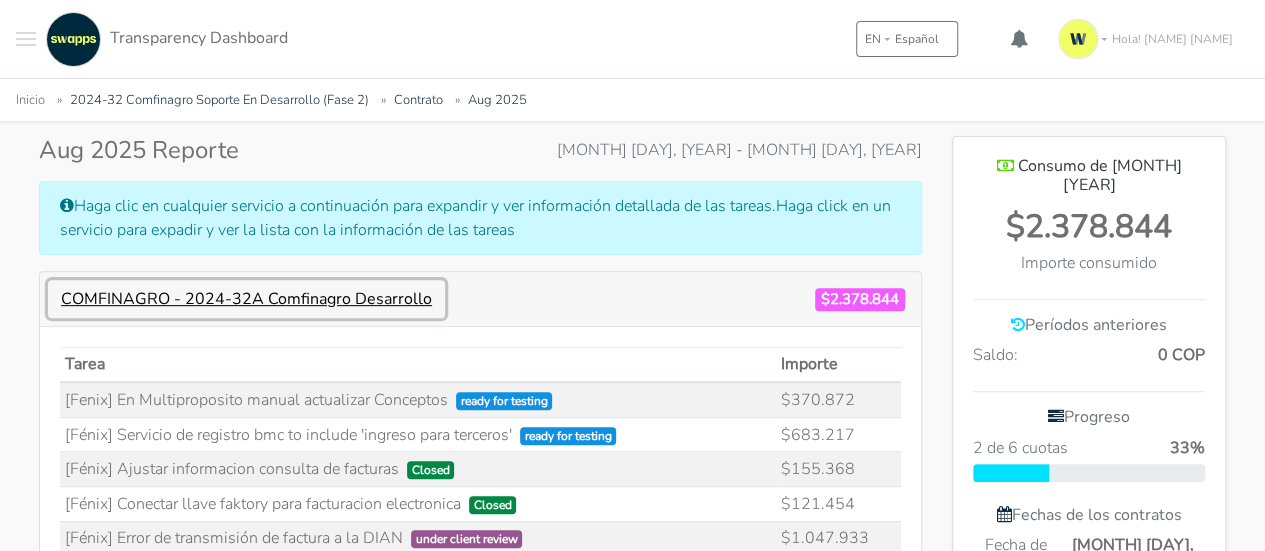 scroll, scrollTop: 998600, scrollLeft: 999727, axis: both 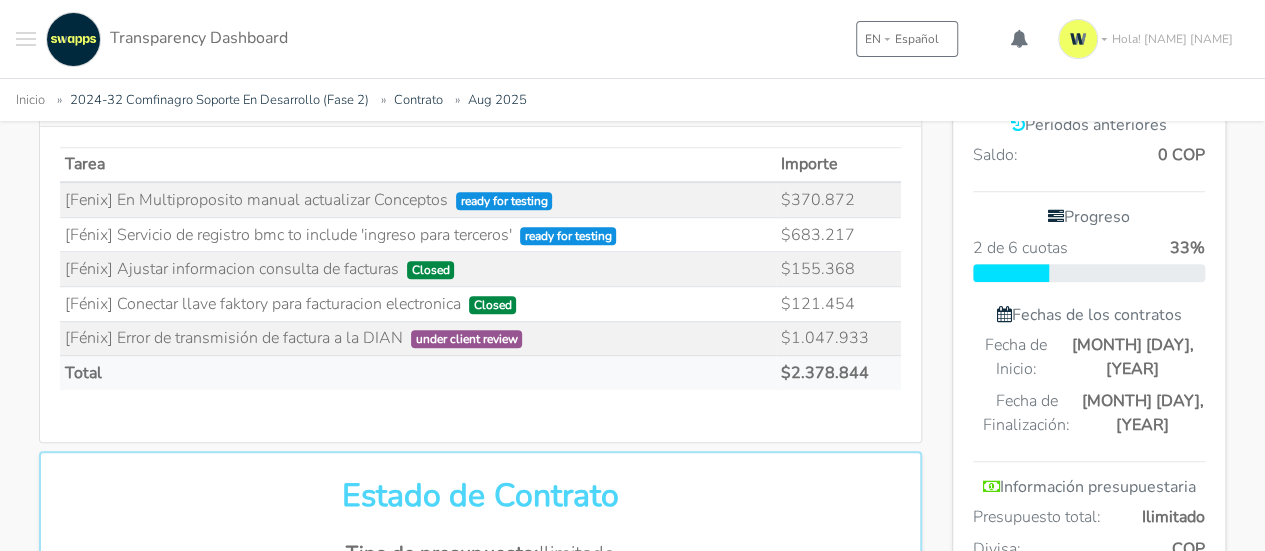 click on "Hola!
[FIRST] [LAST]" at bounding box center (1149, 39) 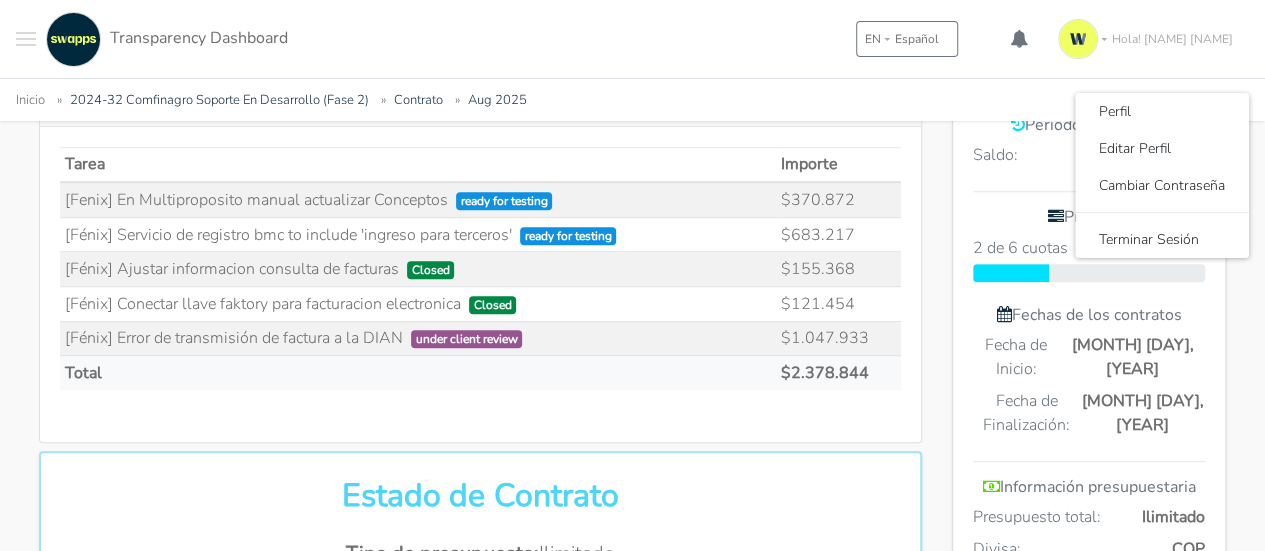click on "Hola!
[FIRST] [LAST]" at bounding box center [1149, 39] 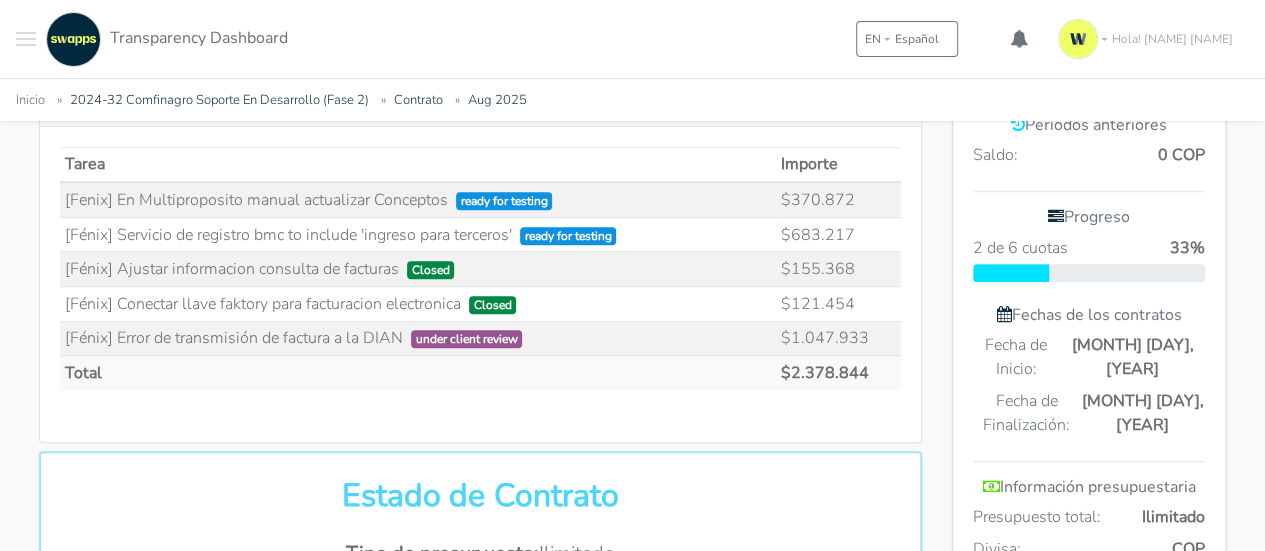 click at bounding box center [1078, 39] 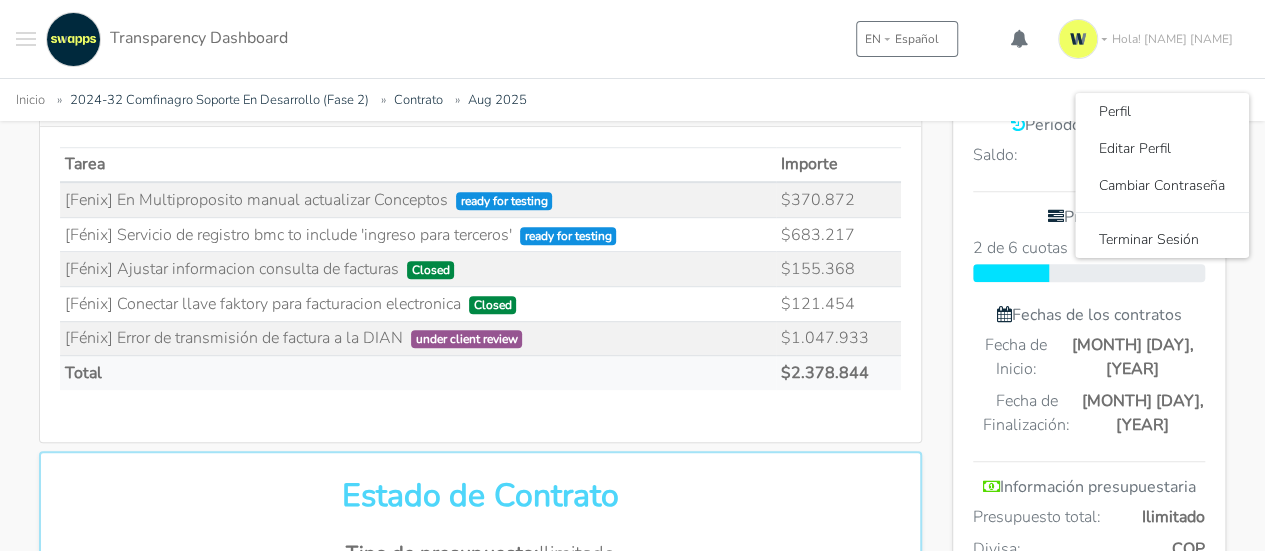 click at bounding box center (1078, 39) 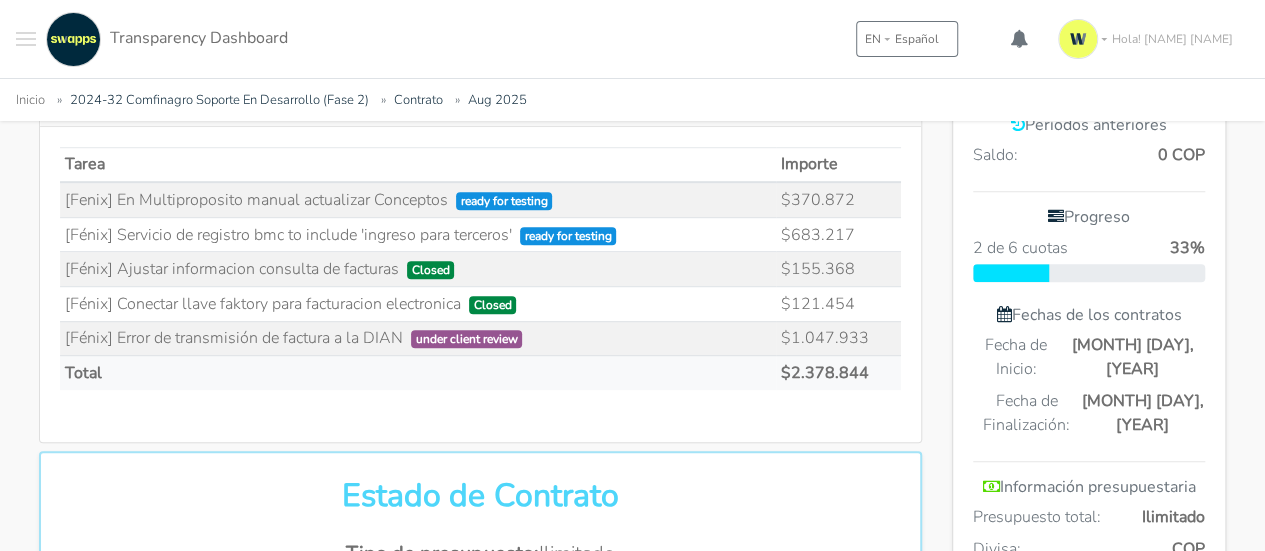 click at bounding box center (1078, 39) 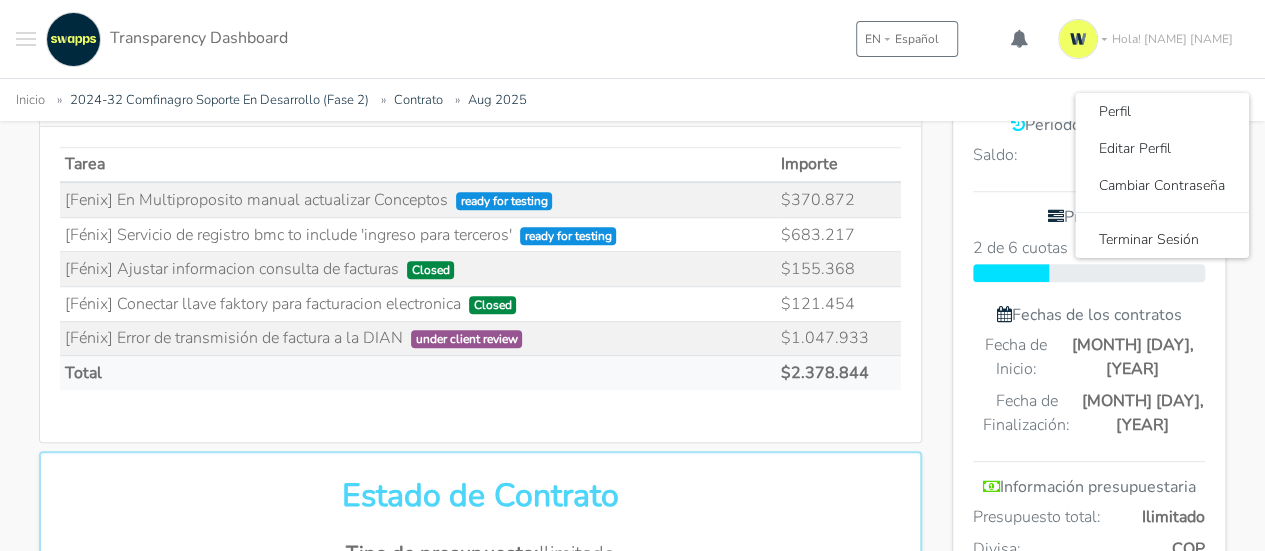 click at bounding box center [1078, 39] 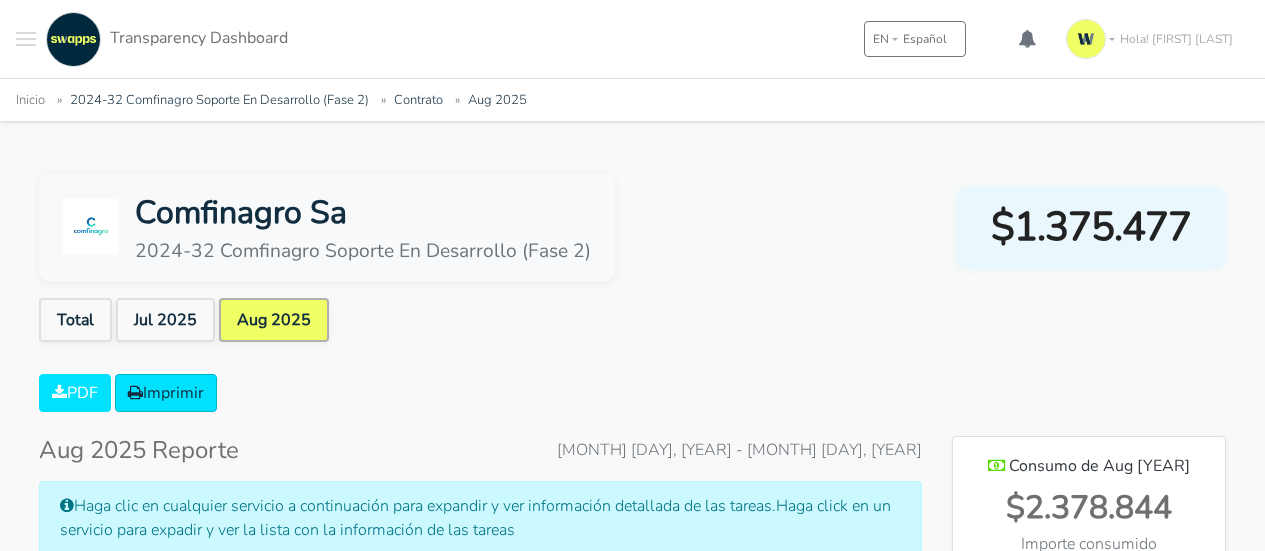 scroll, scrollTop: 722, scrollLeft: 0, axis: vertical 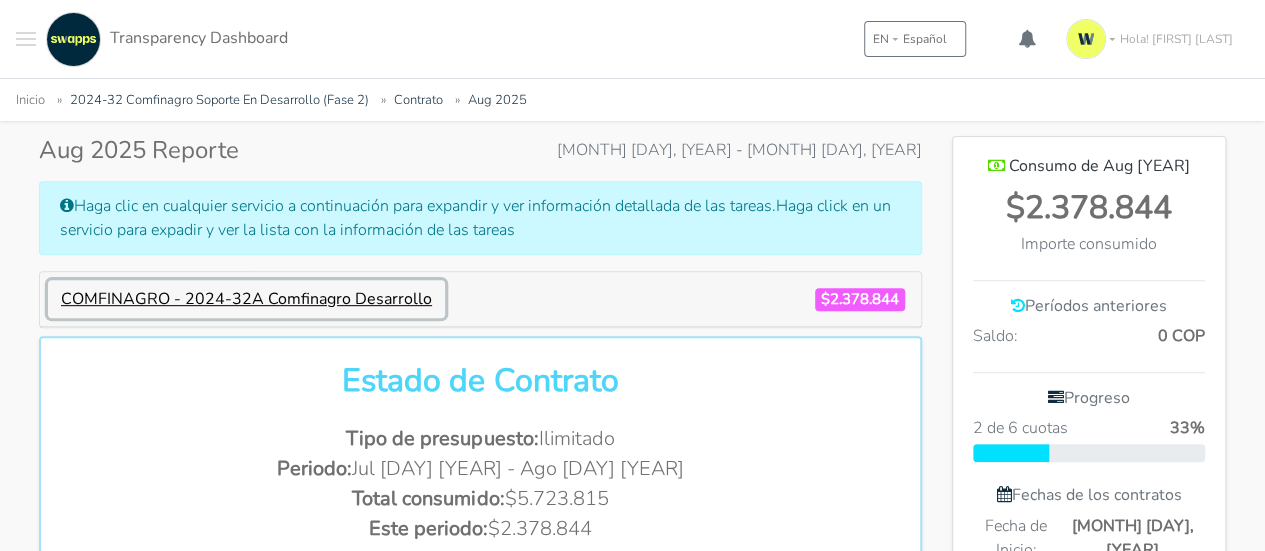 click on "COMFINAGRO - 2024-32A Comfinagro Desarrollo" at bounding box center [246, 299] 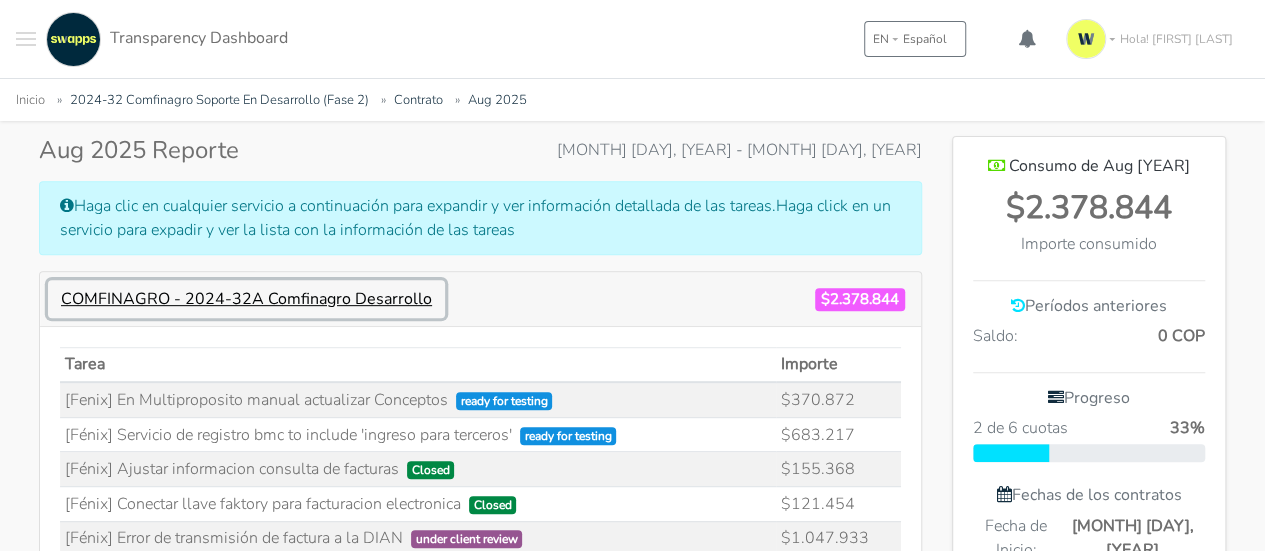 scroll, scrollTop: 998594, scrollLeft: 999727, axis: both 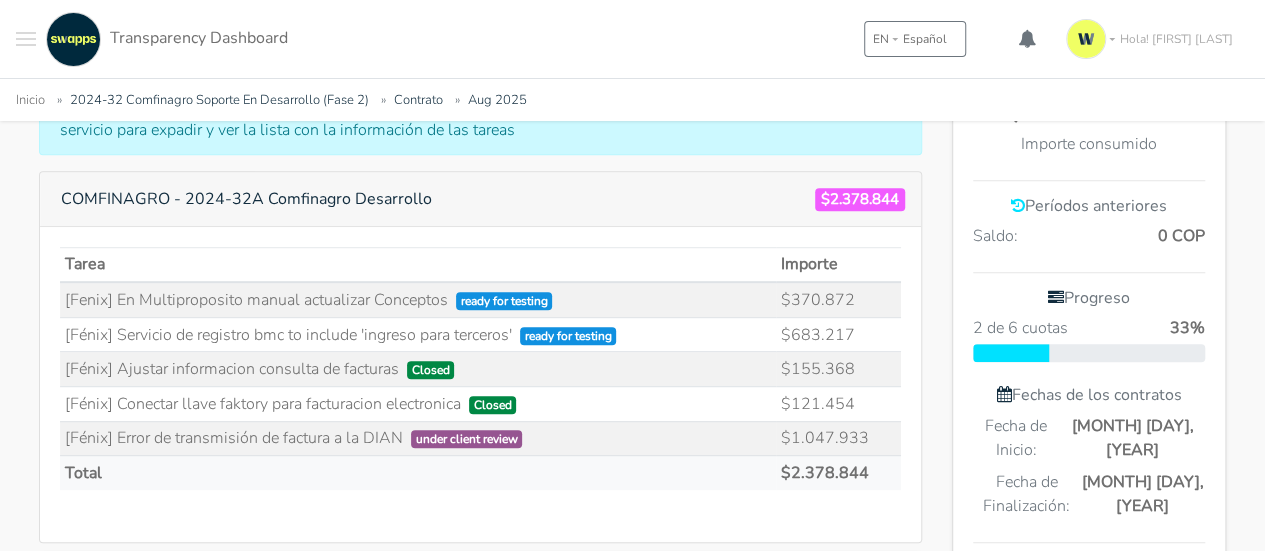 click on "COMFINAGRO - 2024-32A Comfinagro Desarrollo
$2.378.844" at bounding box center [480, 199] 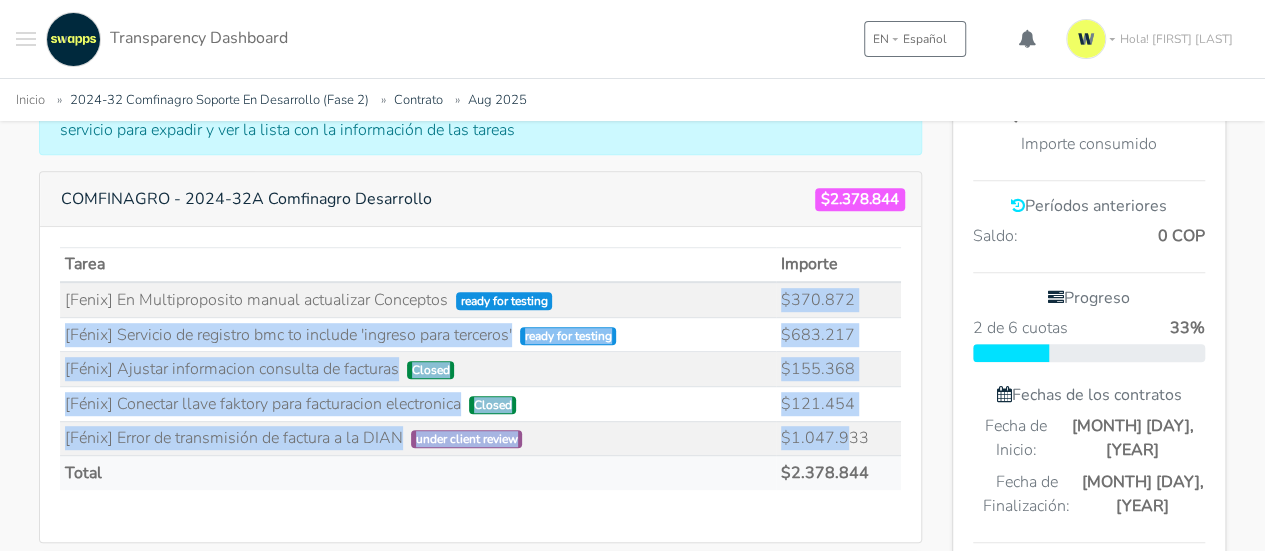 drag, startPoint x: 782, startPoint y: 287, endPoint x: 853, endPoint y: 423, distance: 153.41772 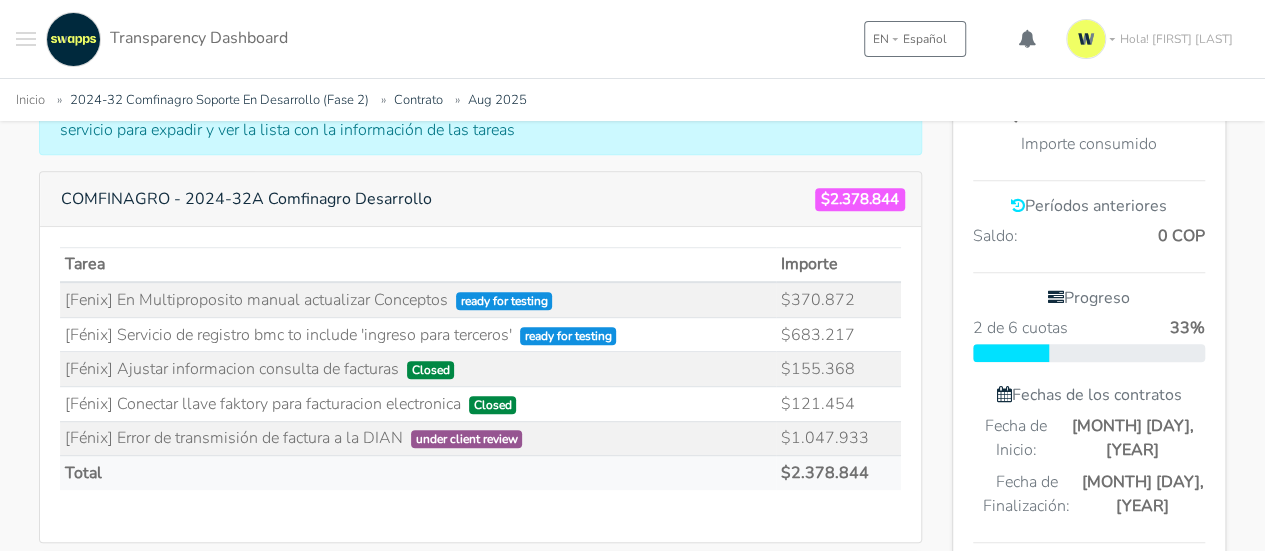 click on "$2.378.844" at bounding box center (838, 473) 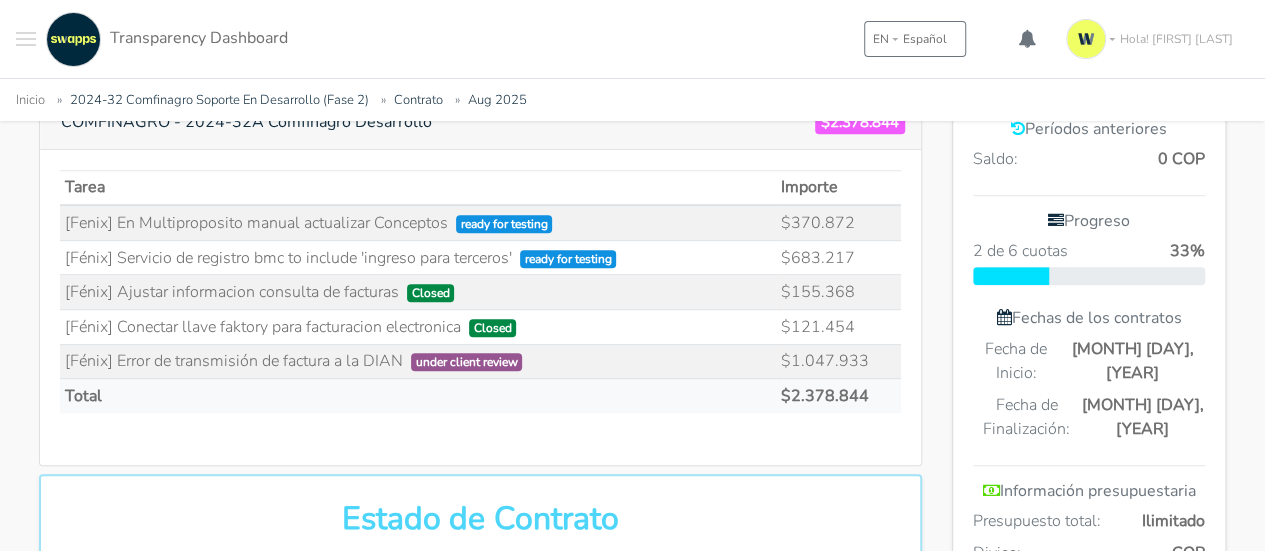 scroll, scrollTop: 600, scrollLeft: 0, axis: vertical 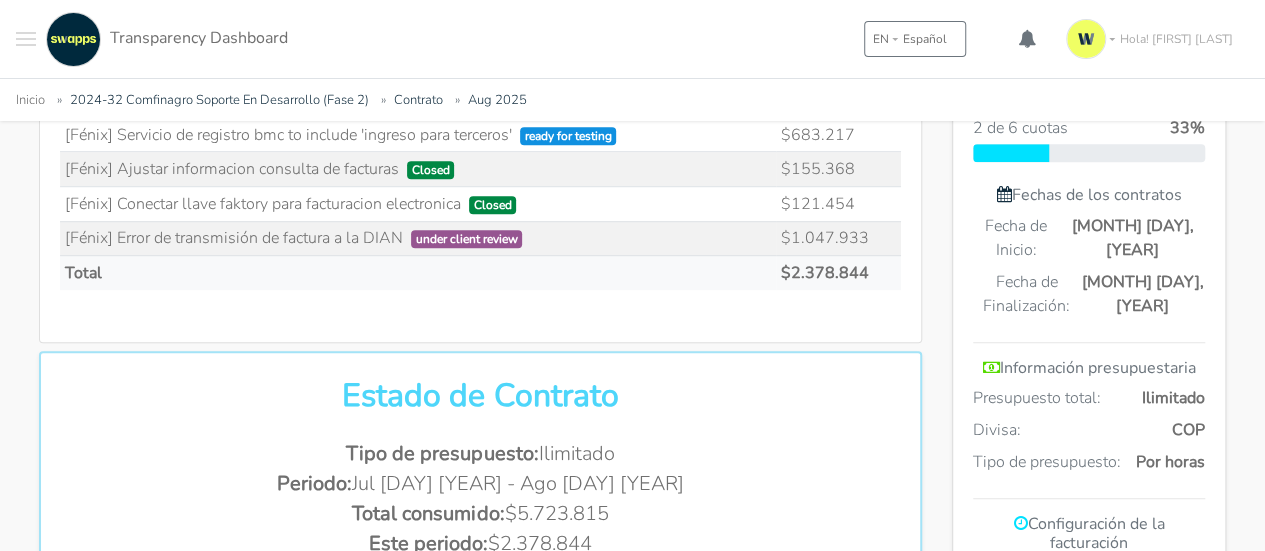 click on "$1.047.933" at bounding box center (838, 238) 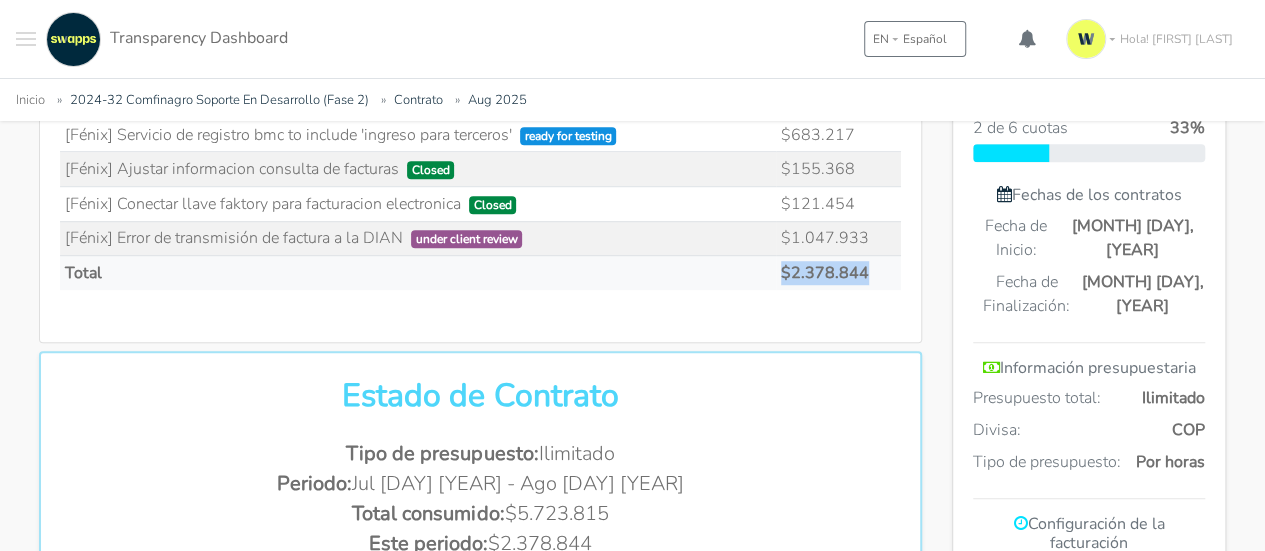 drag, startPoint x: 790, startPoint y: 264, endPoint x: 870, endPoint y: 263, distance: 80.00625 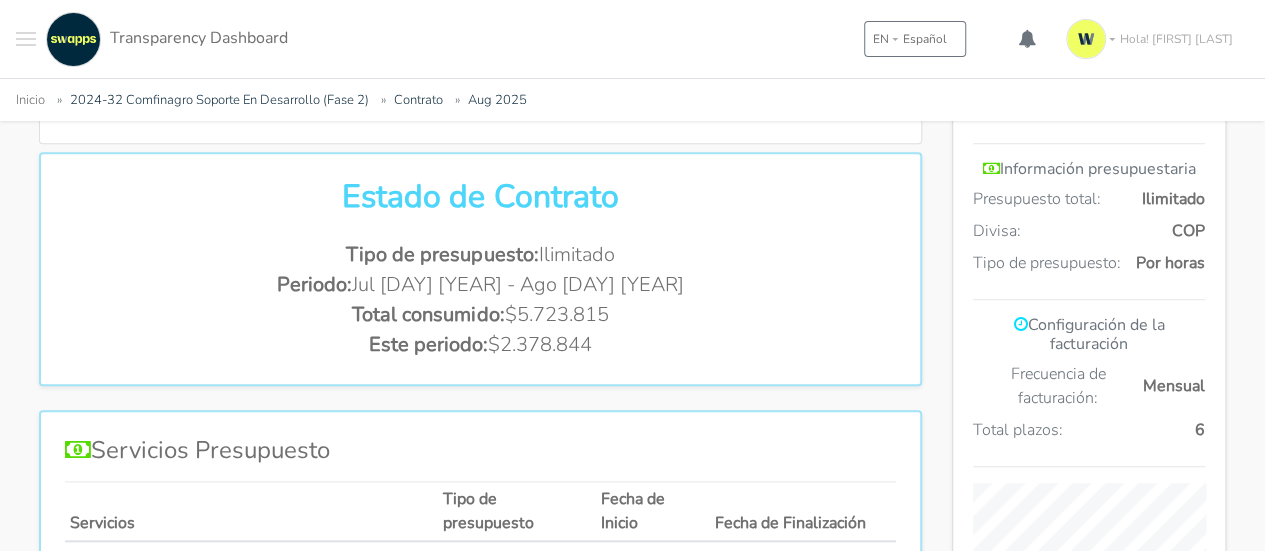 scroll, scrollTop: 800, scrollLeft: 0, axis: vertical 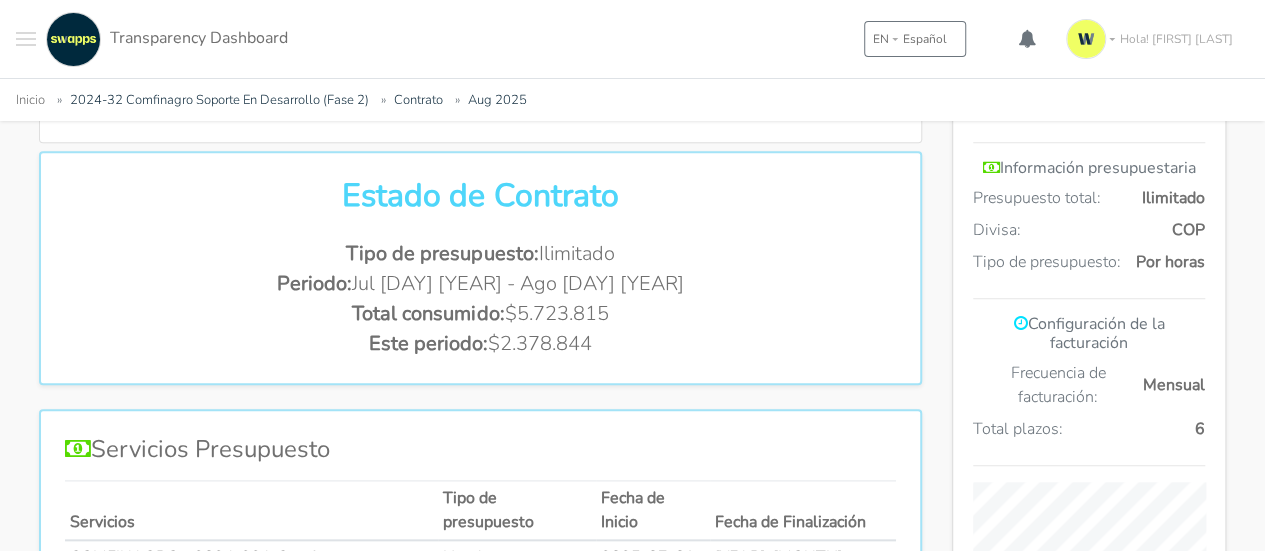 click on "Total consumido:  $5.723.815" at bounding box center [480, 314] 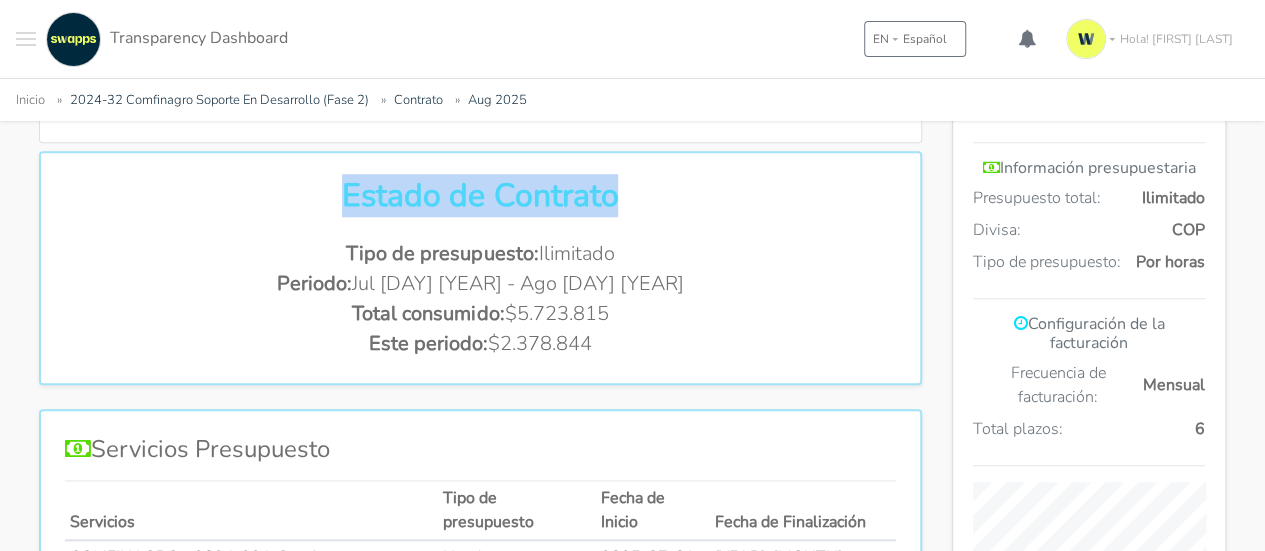 drag, startPoint x: 344, startPoint y: 185, endPoint x: 612, endPoint y: 186, distance: 268.00186 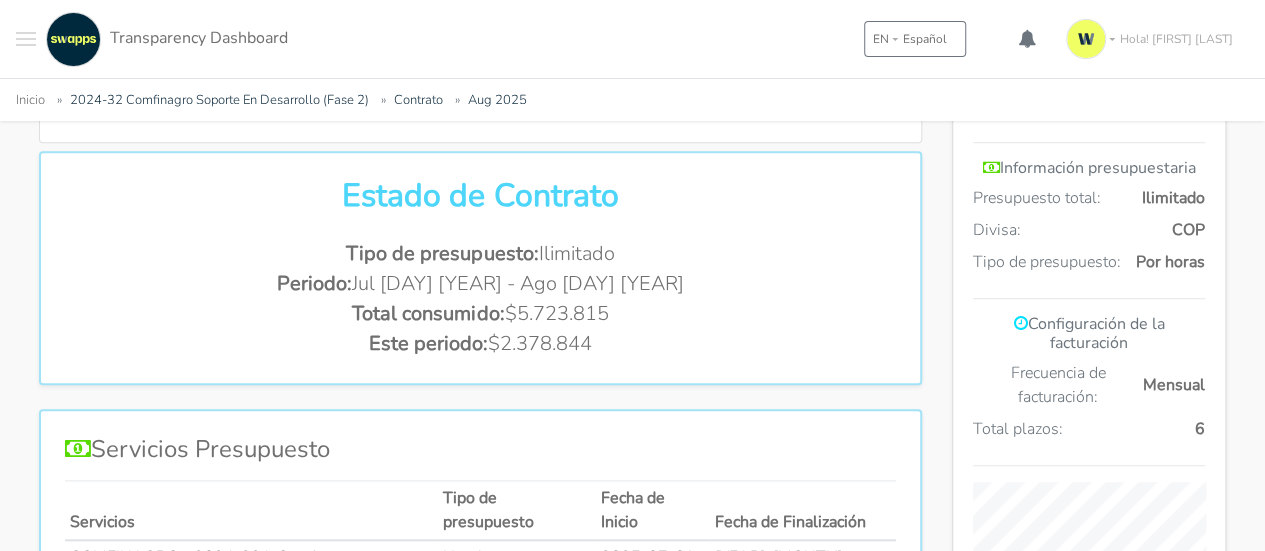 click on "Tipo de presupuesto:  Ilimitado" at bounding box center (480, 254) 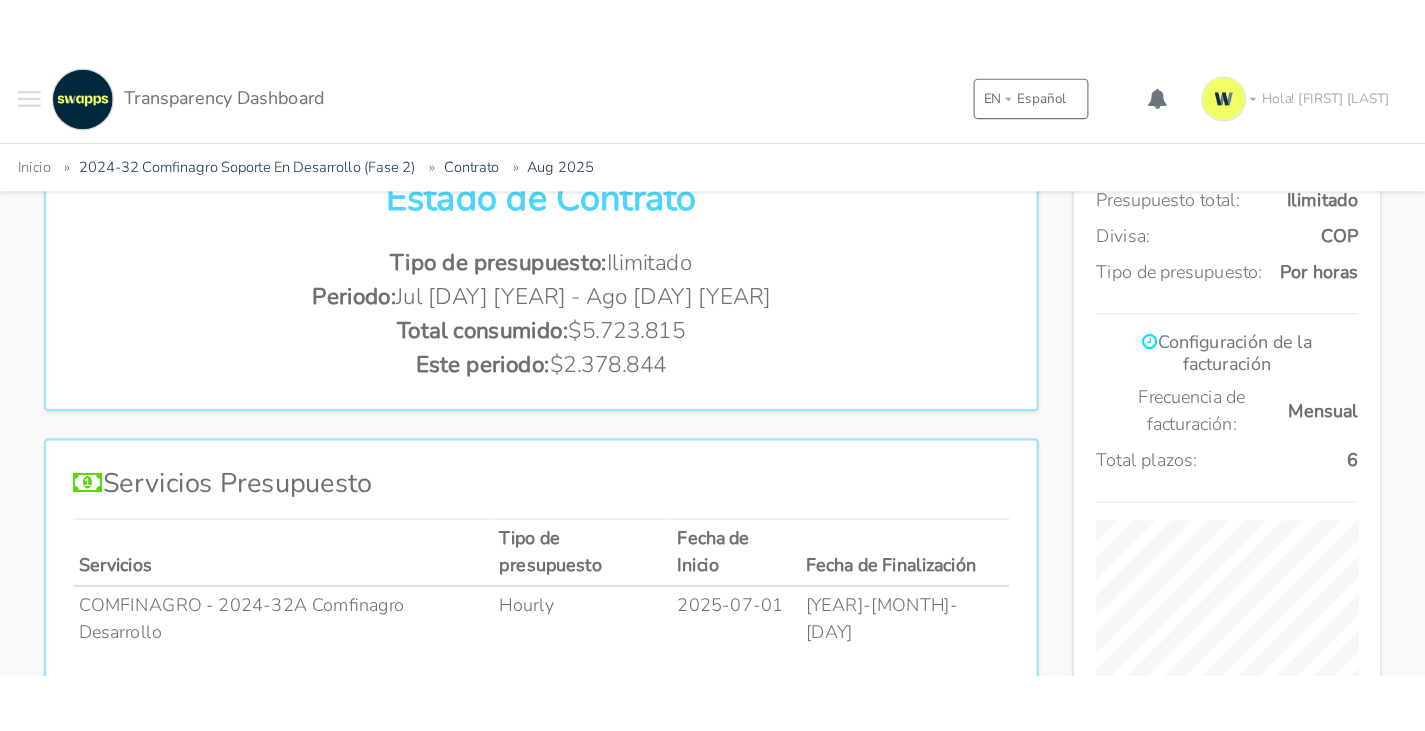 scroll, scrollTop: 900, scrollLeft: 0, axis: vertical 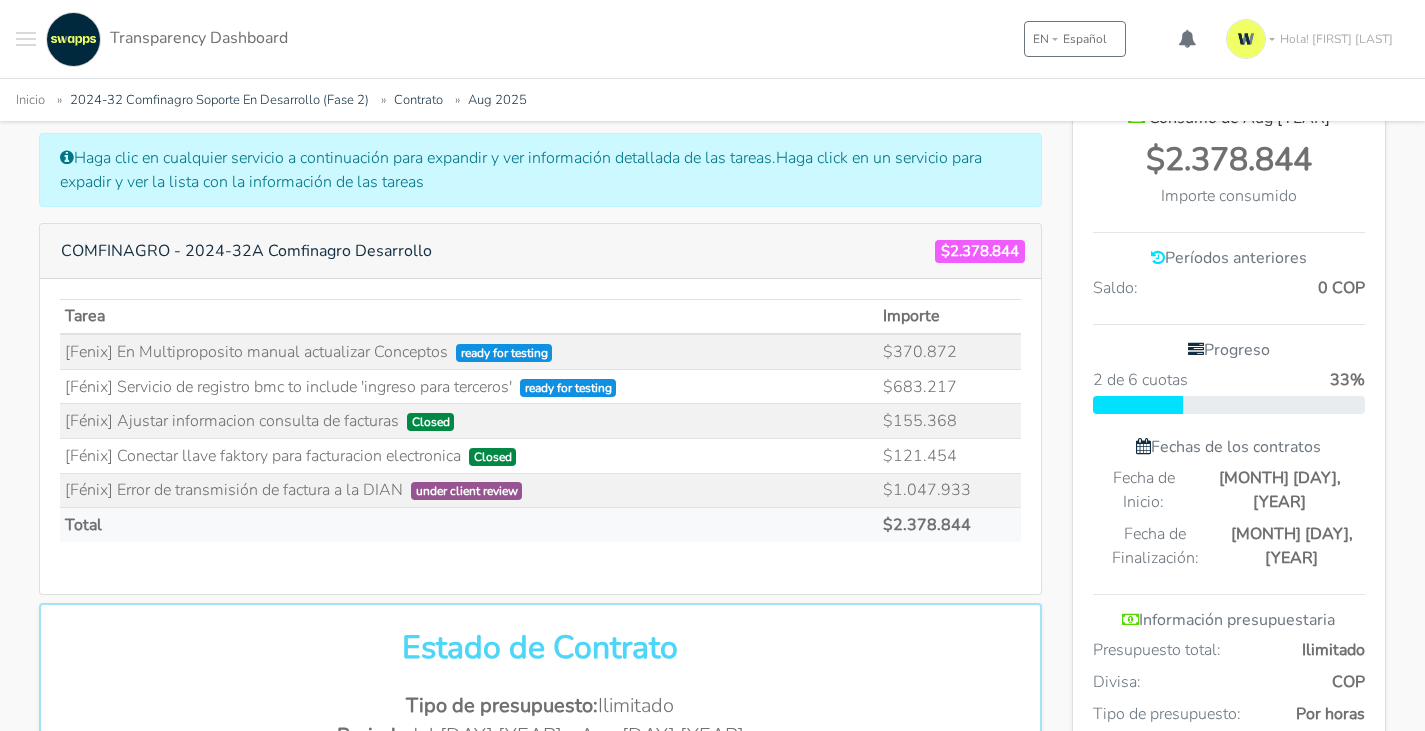 drag, startPoint x: 978, startPoint y: 492, endPoint x: 104, endPoint y: 495, distance: 874.0051 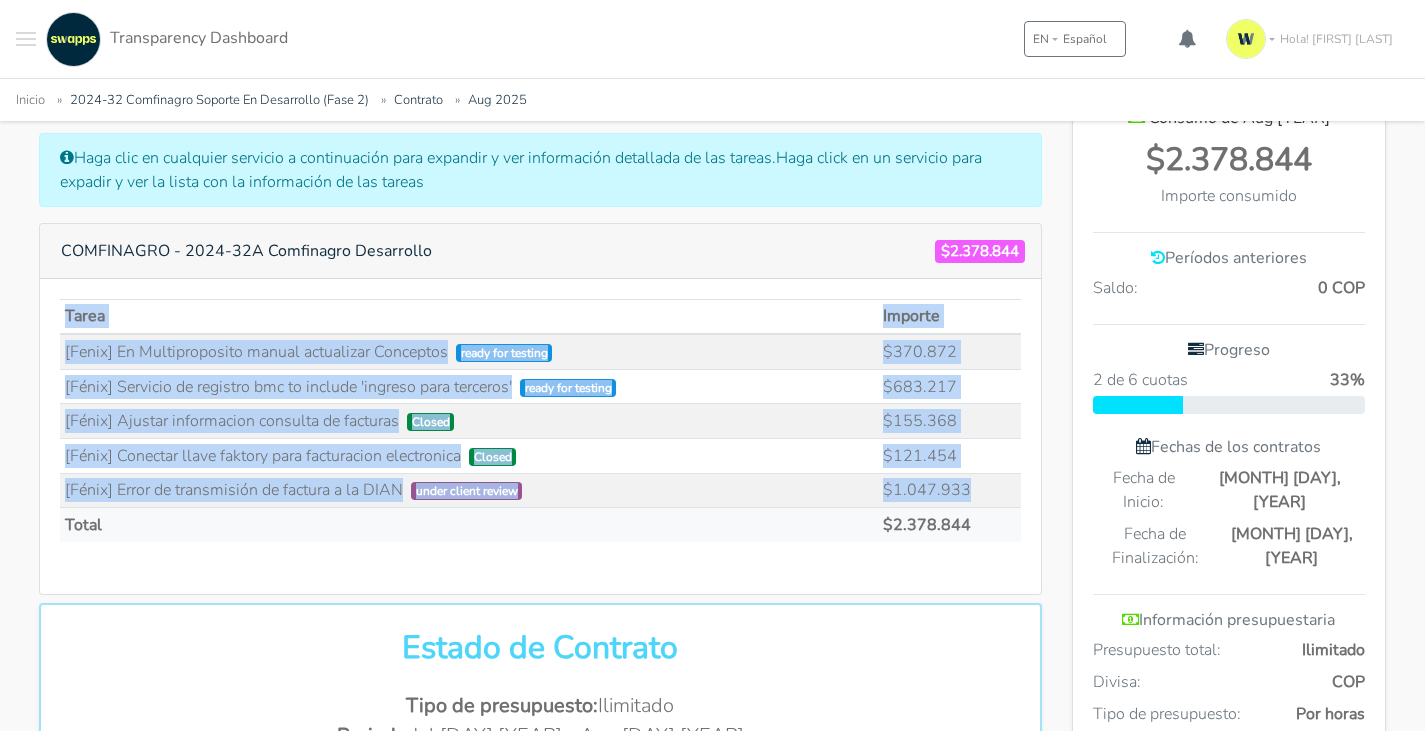 drag, startPoint x: 897, startPoint y: 478, endPoint x: 52, endPoint y: 354, distance: 854.04974 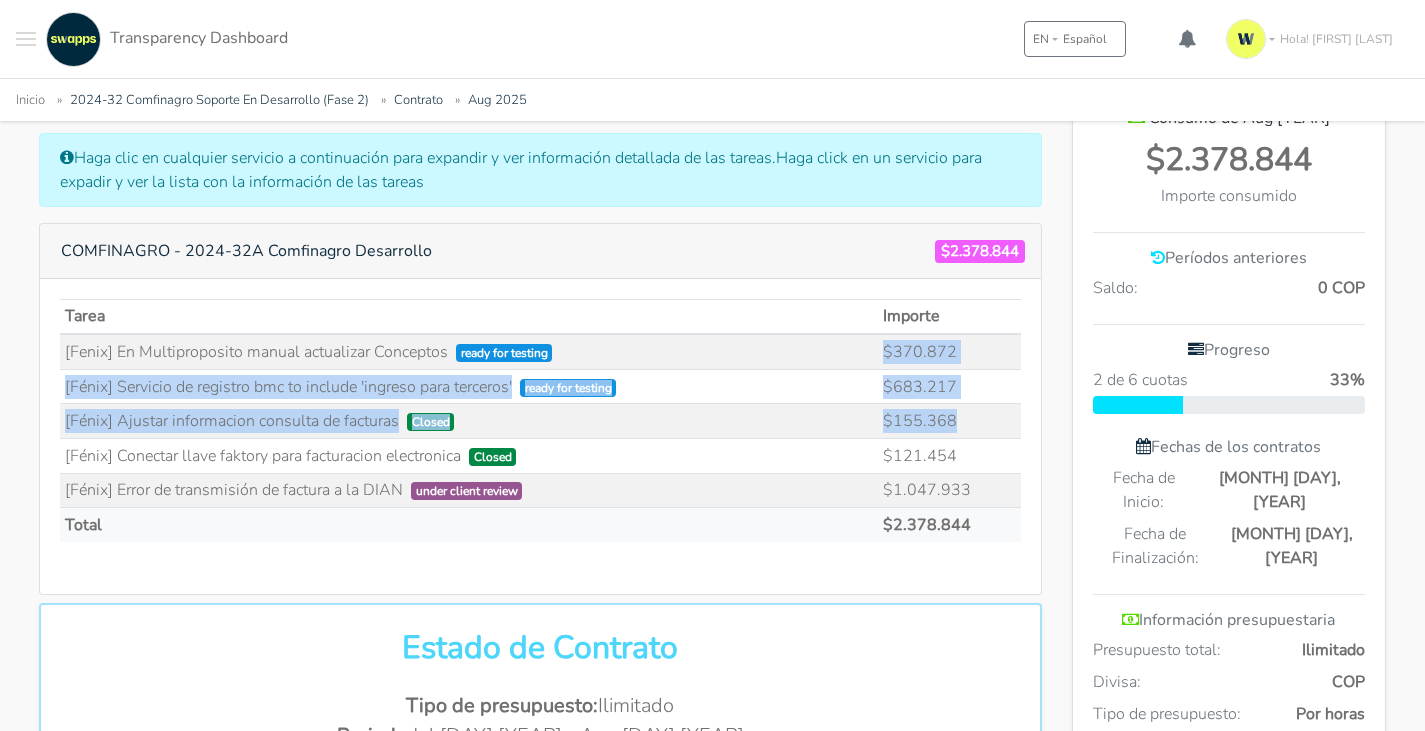 drag, startPoint x: 967, startPoint y: 425, endPoint x: 884, endPoint y: 354, distance: 109.22454 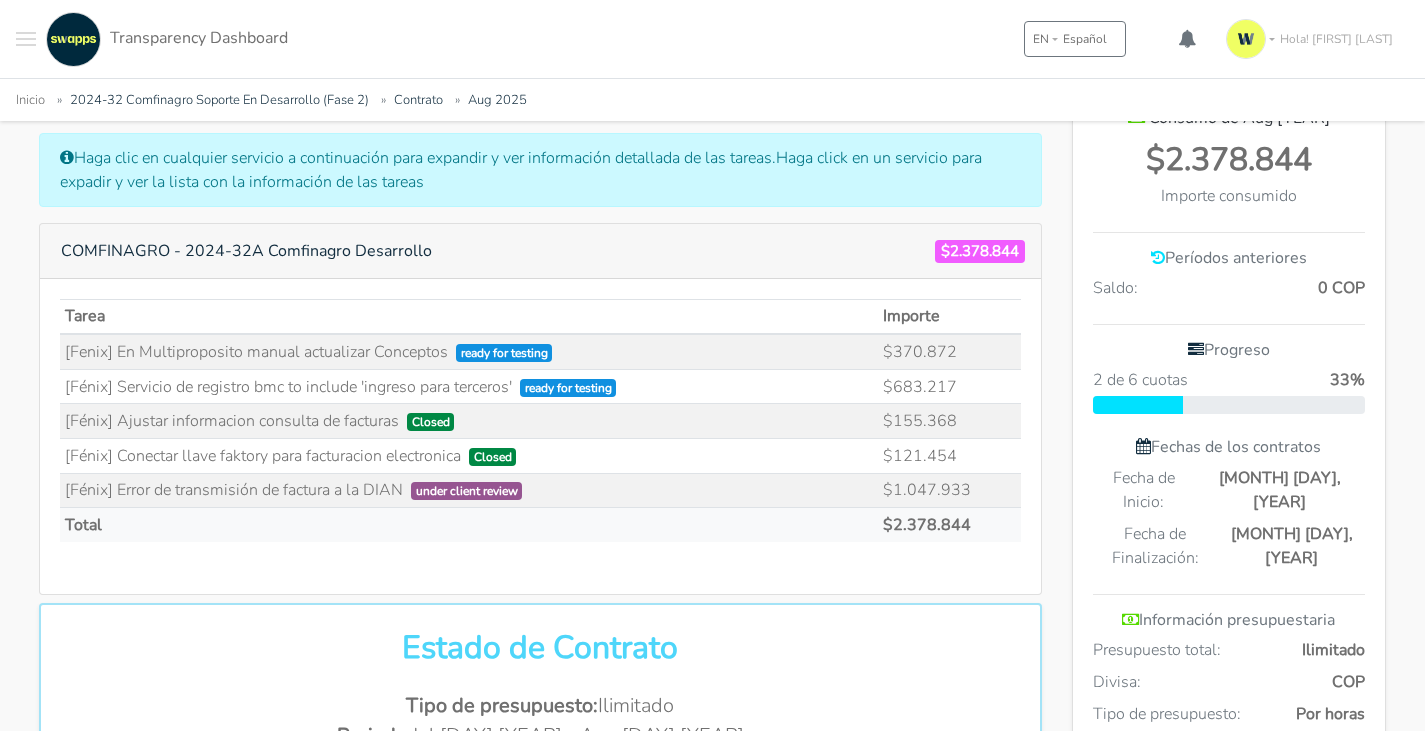 drag, startPoint x: 366, startPoint y: 390, endPoint x: 510, endPoint y: 379, distance: 144.41953 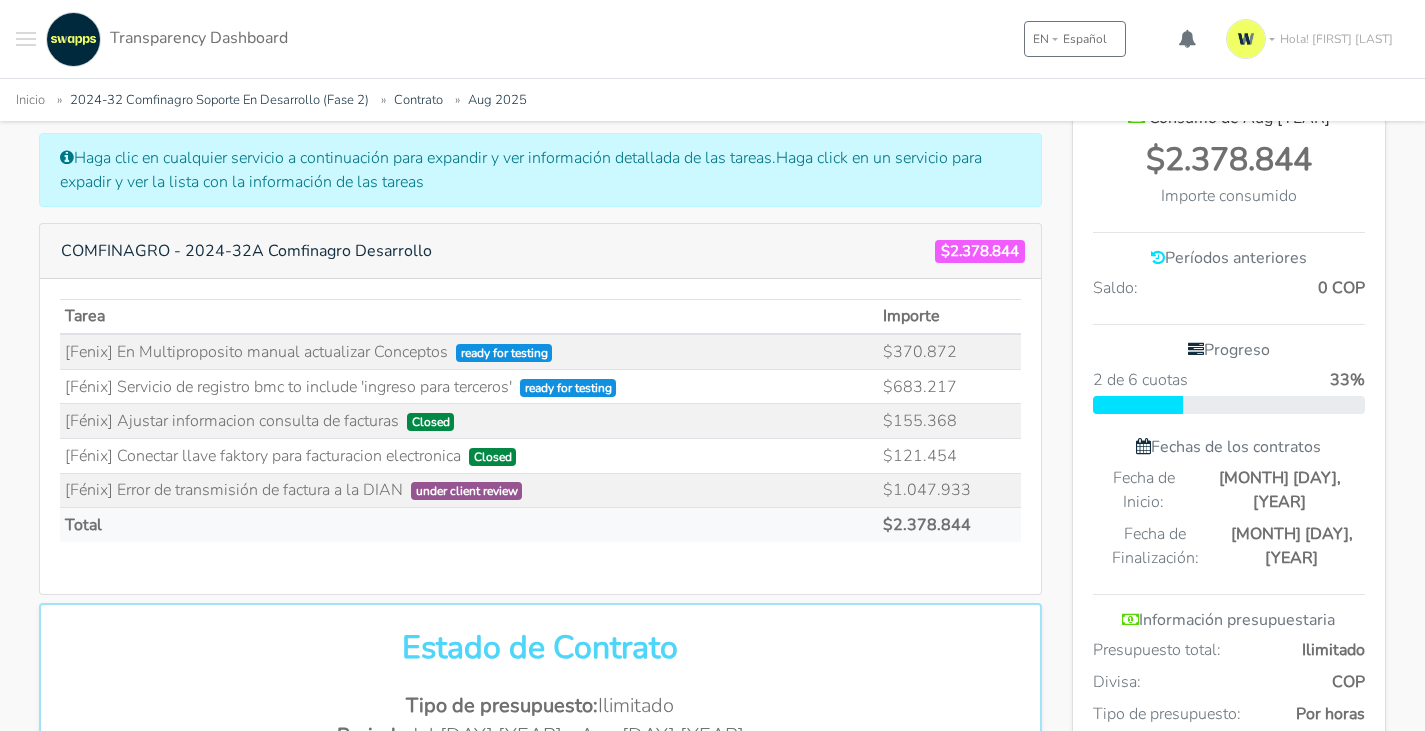 click on "[Fénix] Conectar llave faktory para facturacion electronica
Closed" at bounding box center [469, 455] 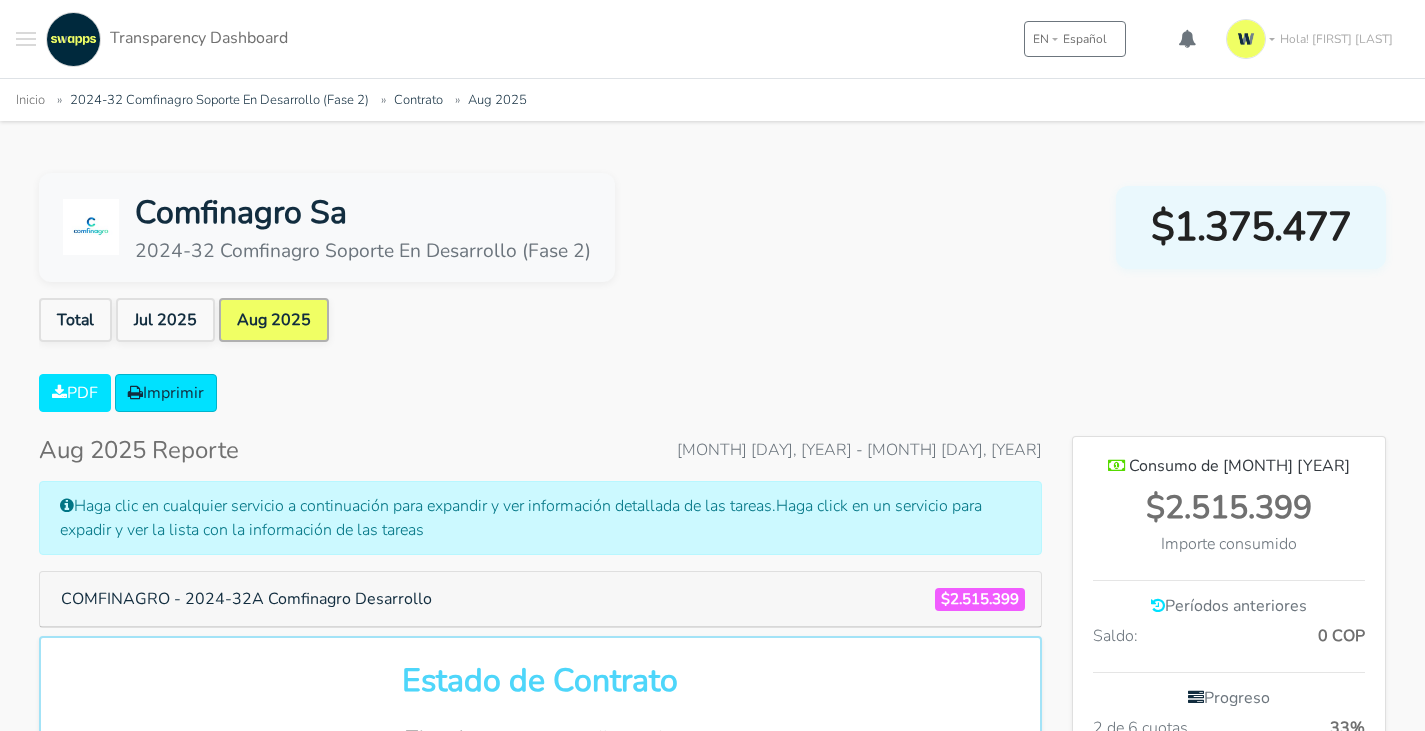 scroll, scrollTop: 348, scrollLeft: 0, axis: vertical 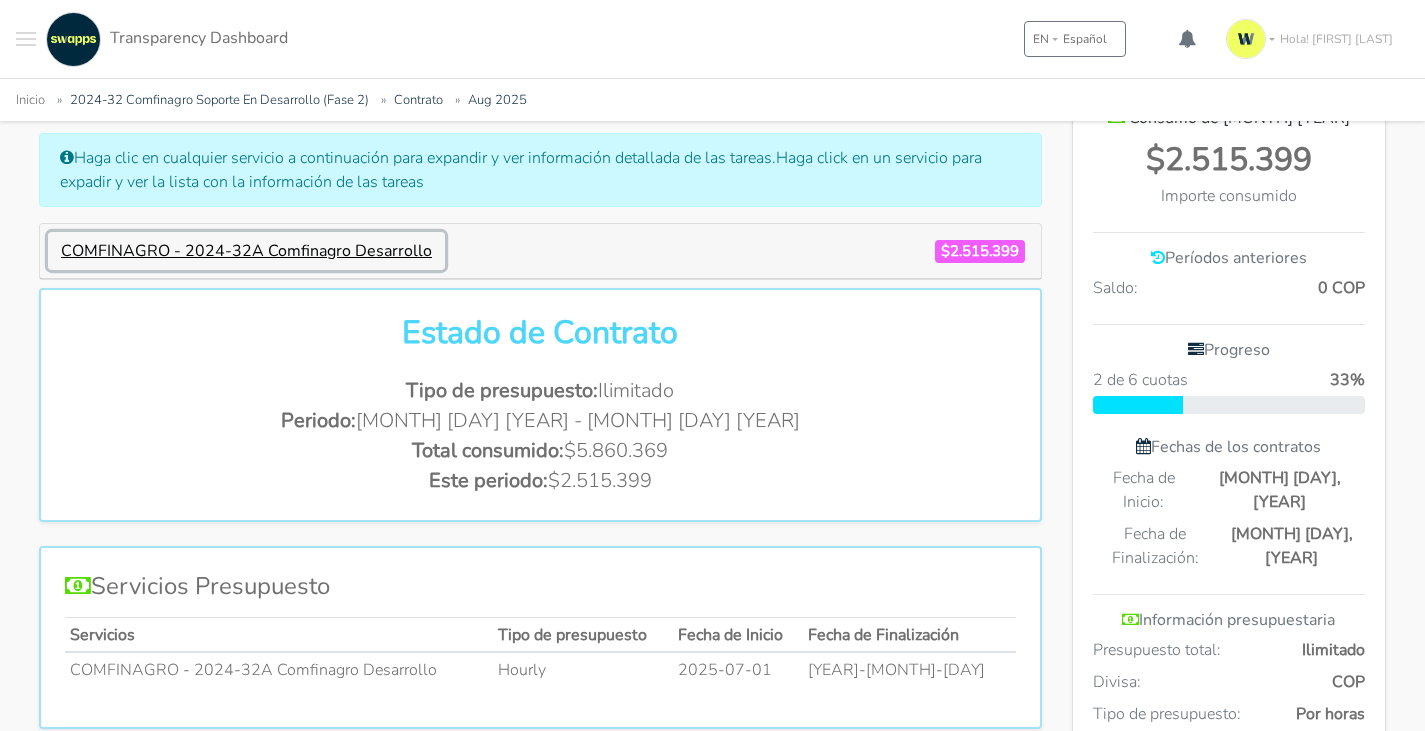 click on "COMFINAGRO - 2024-32A Comfinagro Desarrollo" at bounding box center [246, 251] 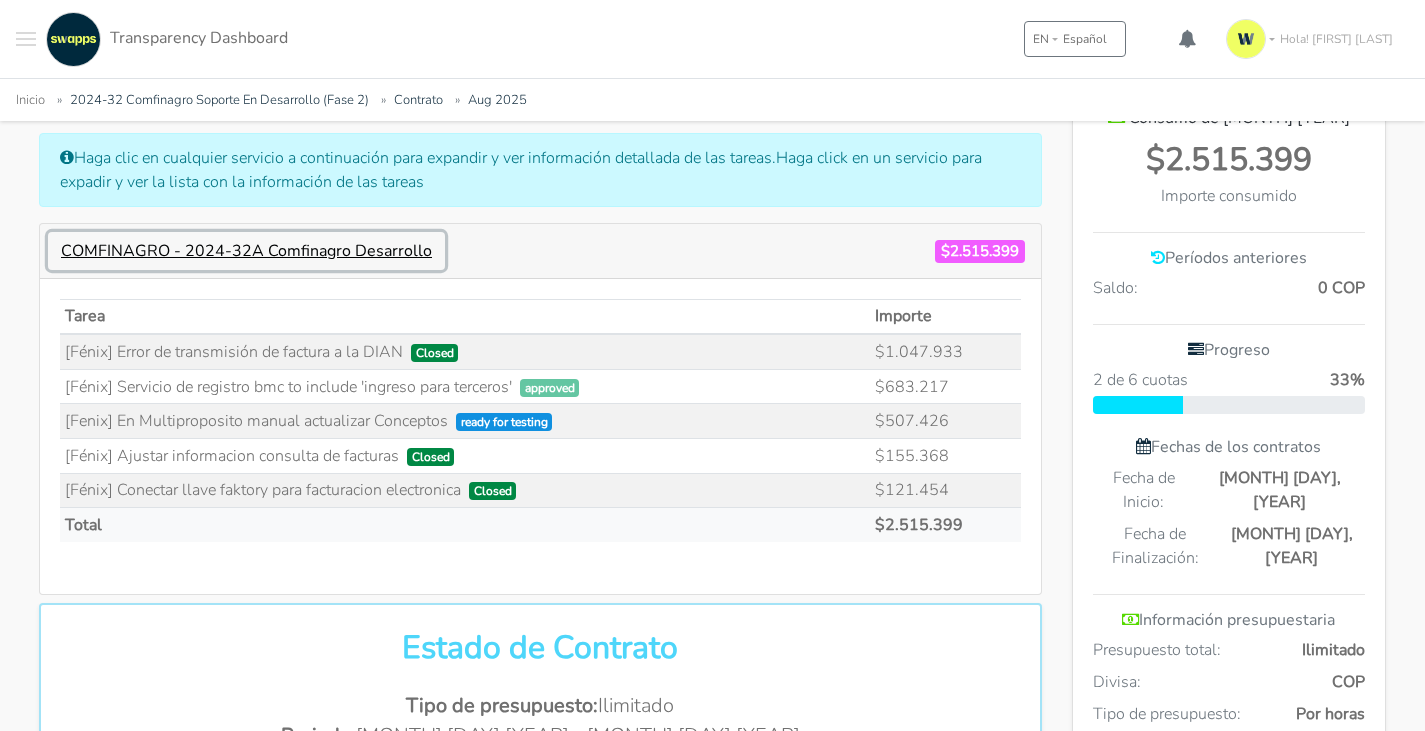scroll, scrollTop: 998589, scrollLeft: 999688, axis: both 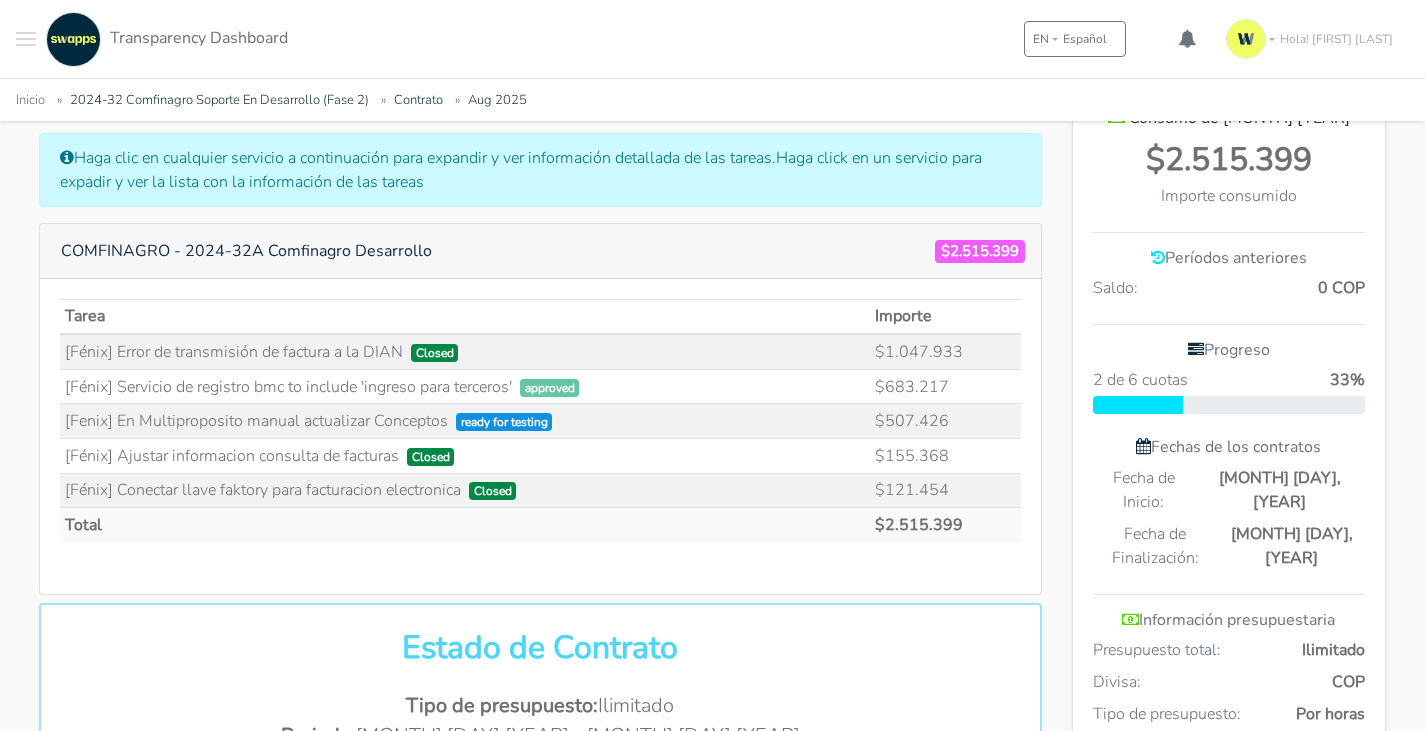 drag, startPoint x: 511, startPoint y: 388, endPoint x: 198, endPoint y: 391, distance: 313.01437 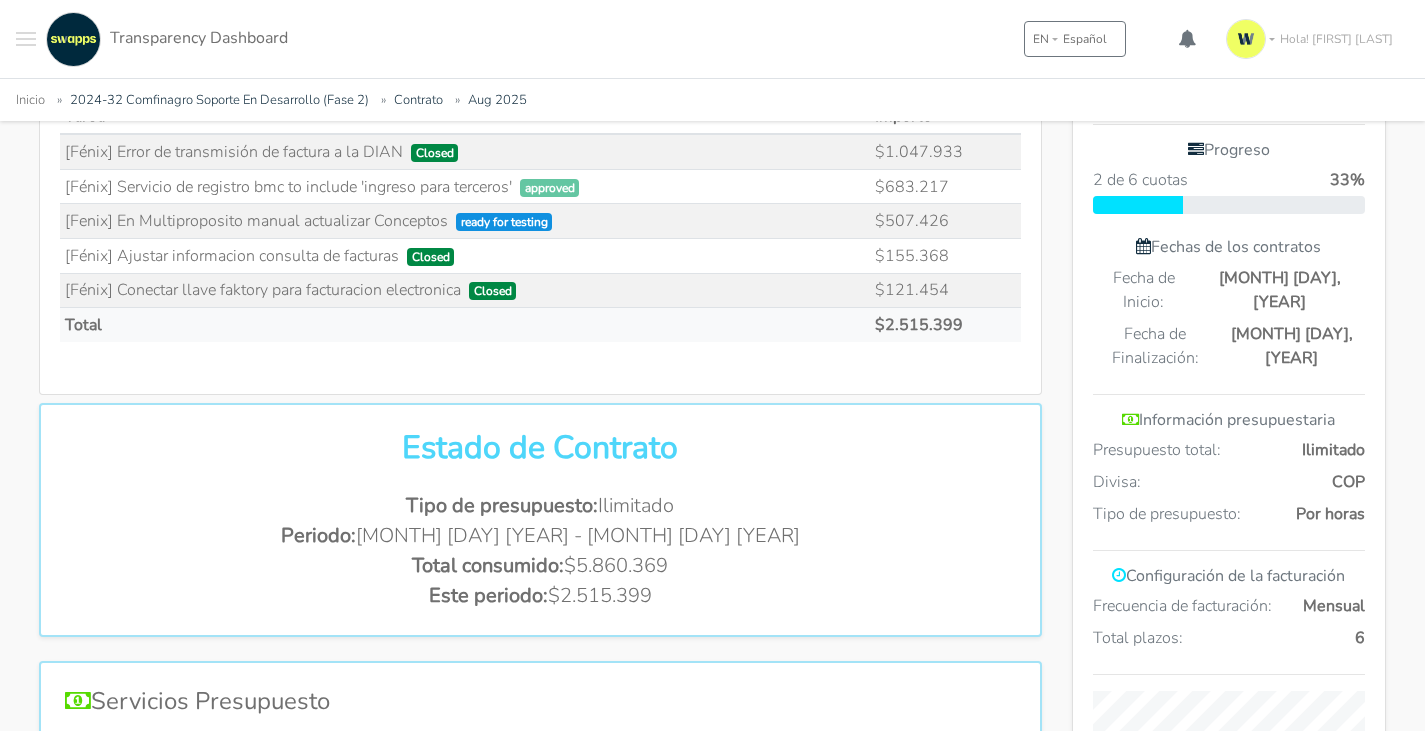 scroll, scrollTop: 448, scrollLeft: 0, axis: vertical 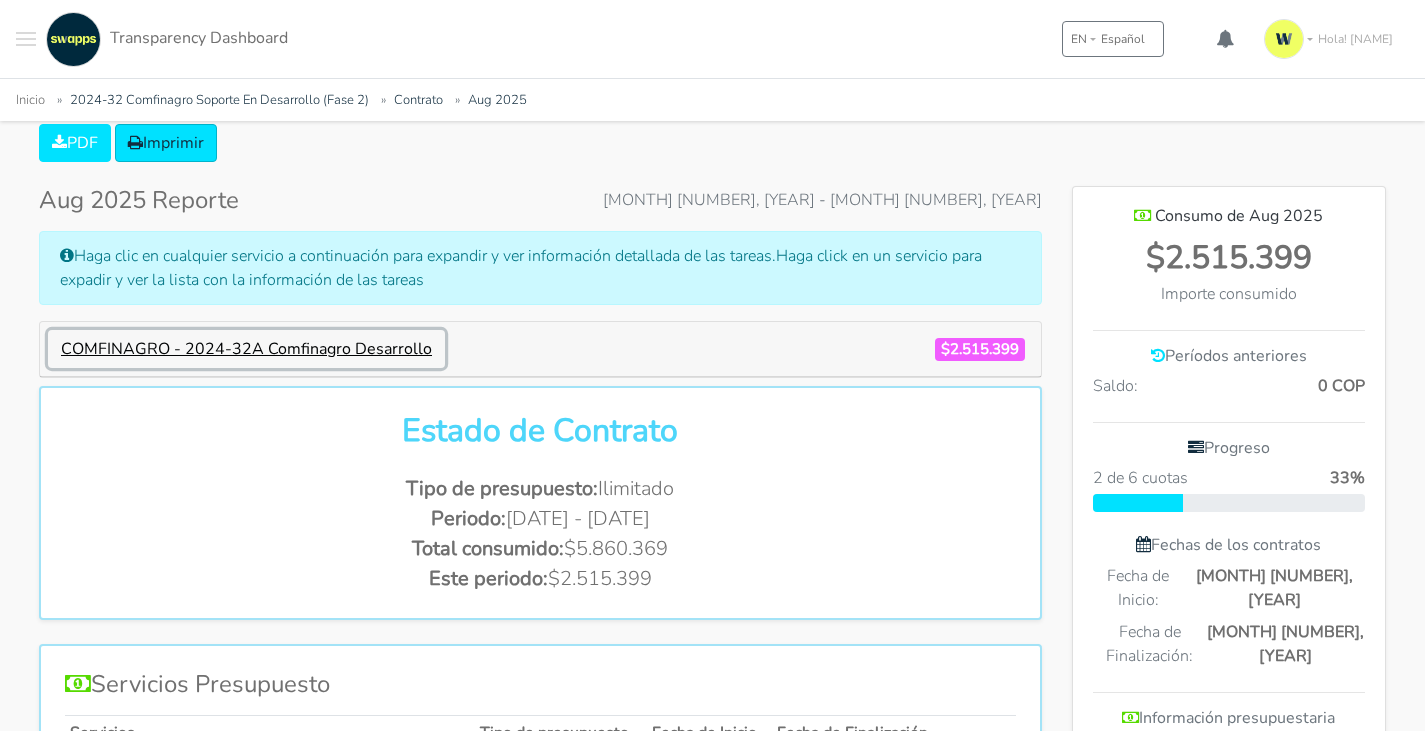 click on "COMFINAGRO - 2024-32A Comfinagro Desarrollo" at bounding box center (246, 349) 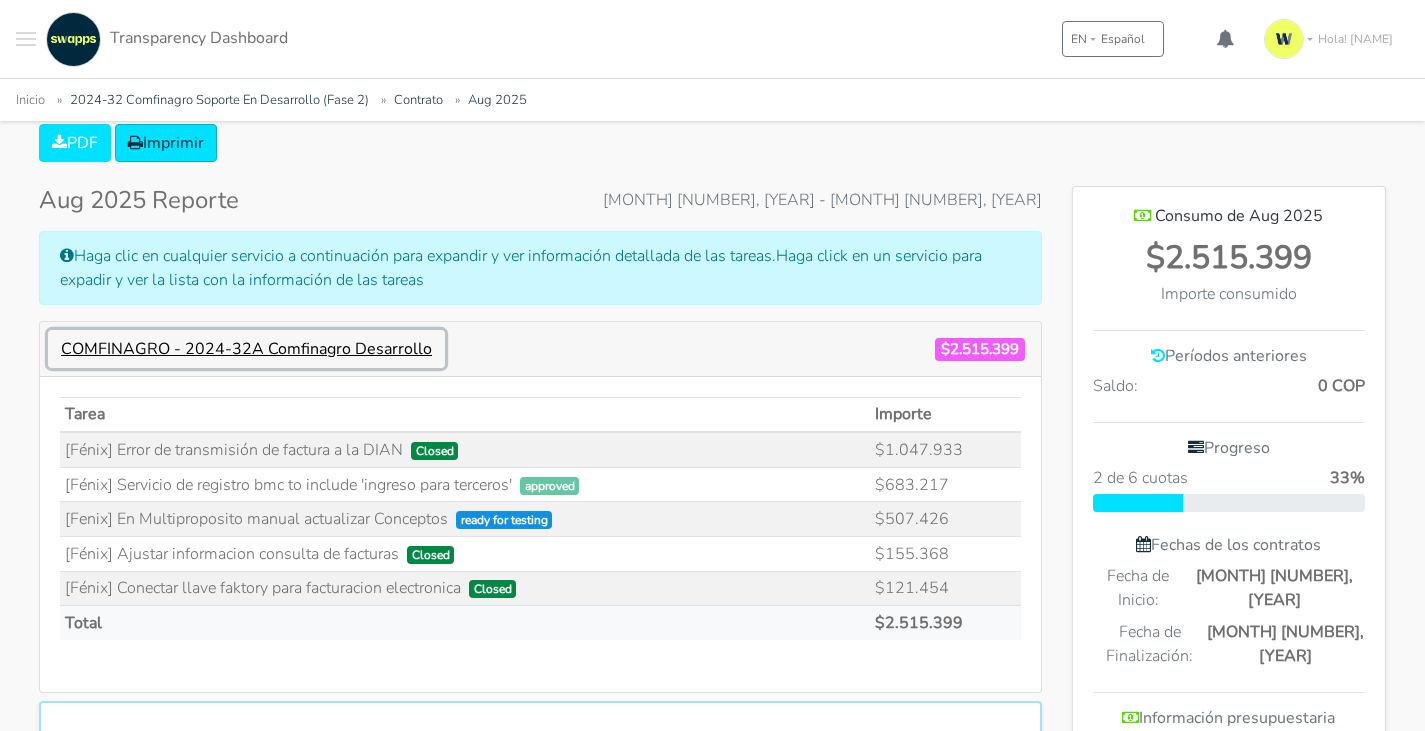 scroll, scrollTop: 998589, scrollLeft: 999688, axis: both 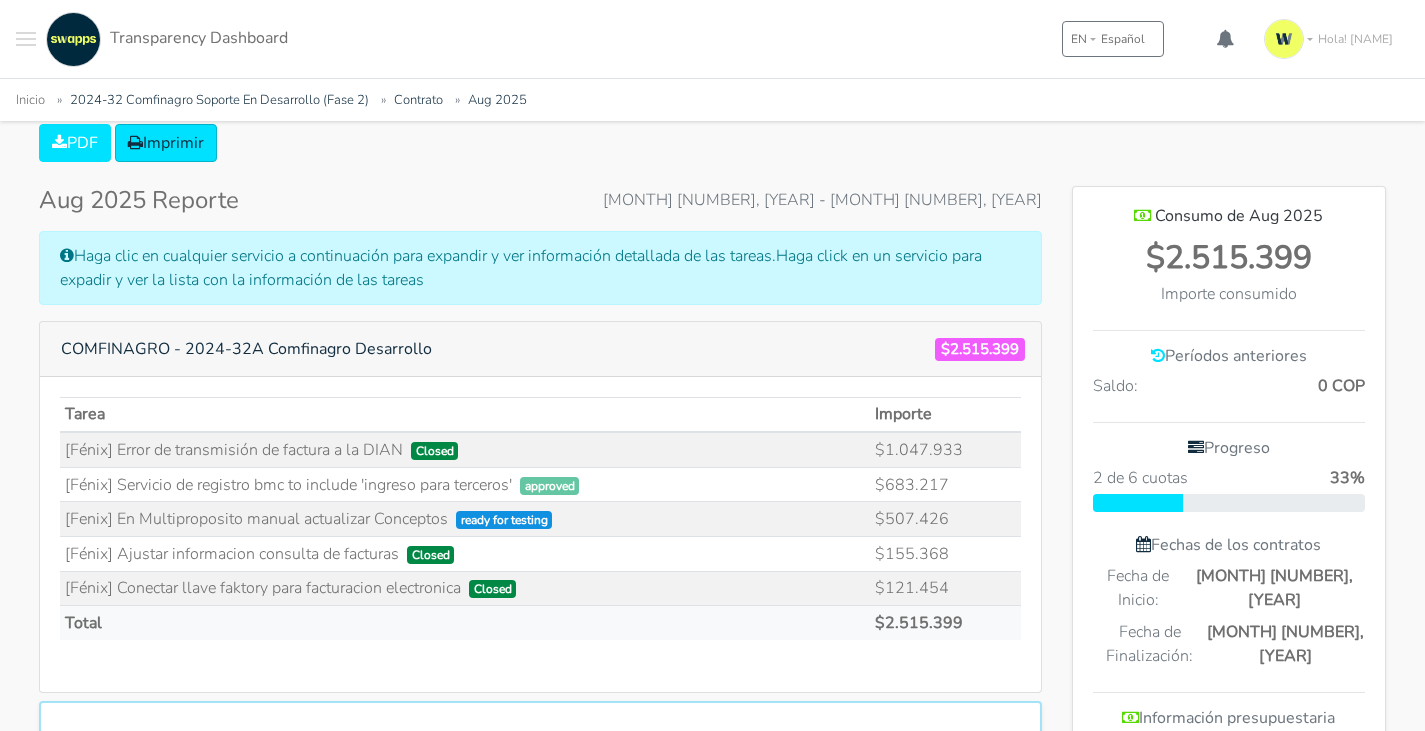 click on "[Fénix]  Error de transmisión de factura a la DIAN
Closed" at bounding box center [465, 449] 